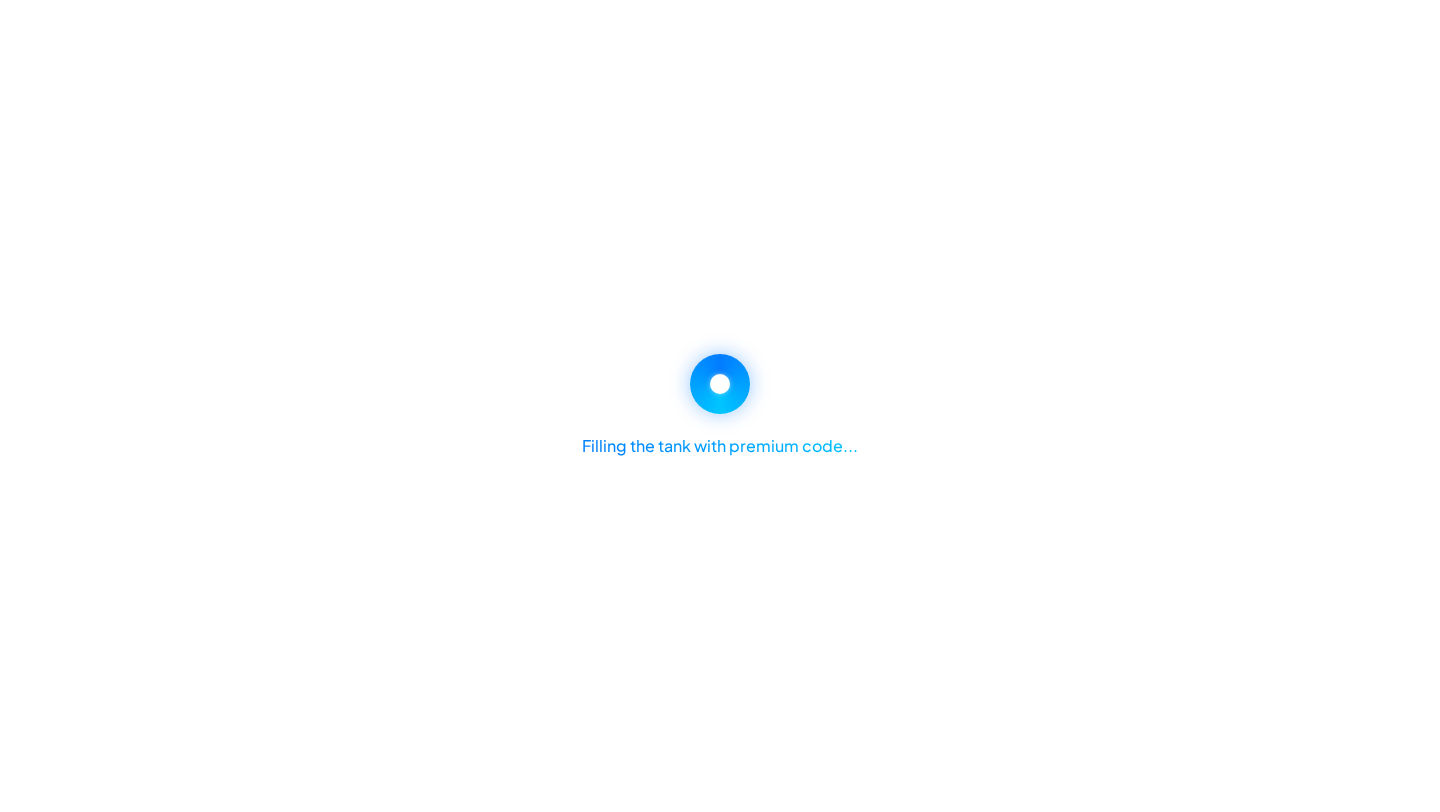 scroll, scrollTop: 0, scrollLeft: 0, axis: both 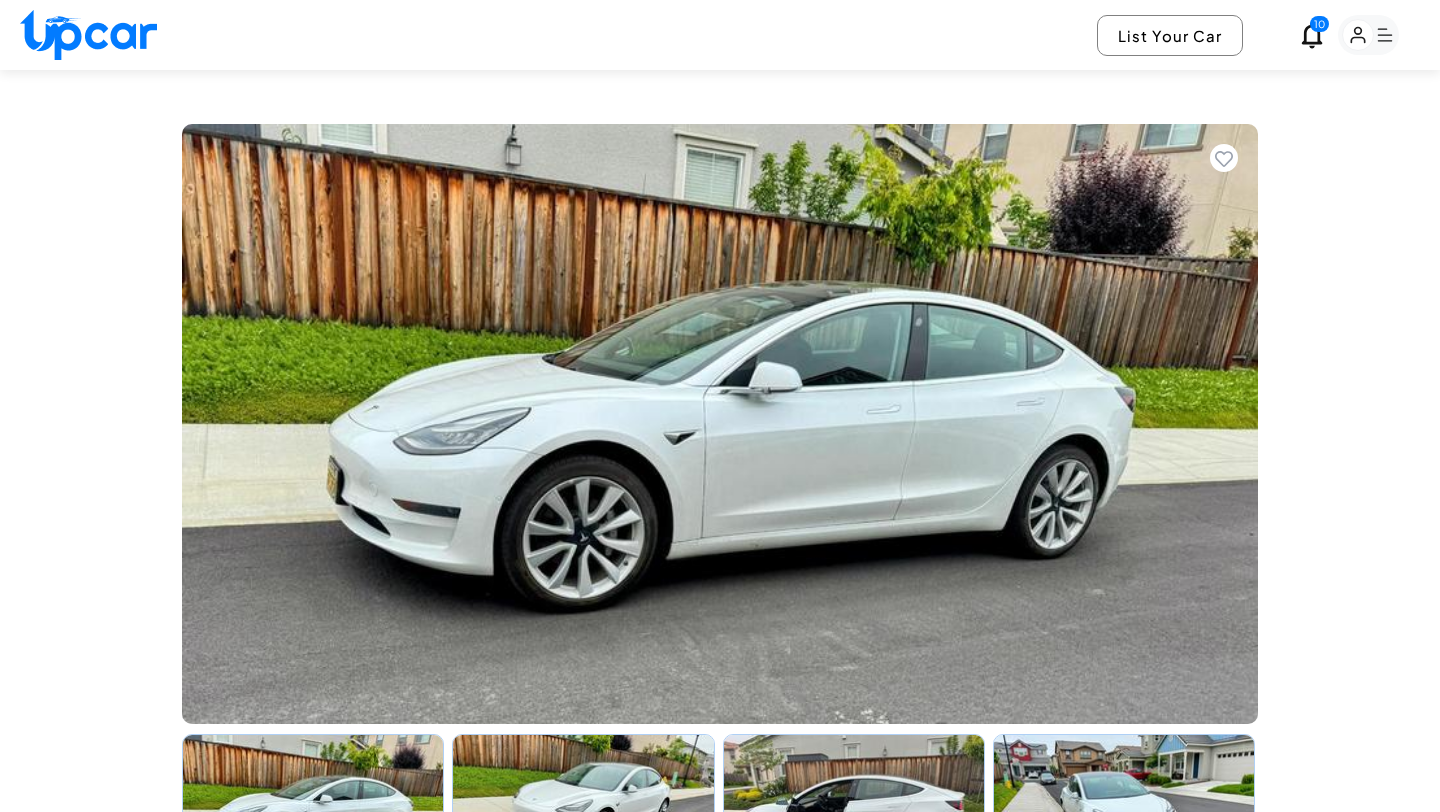 click 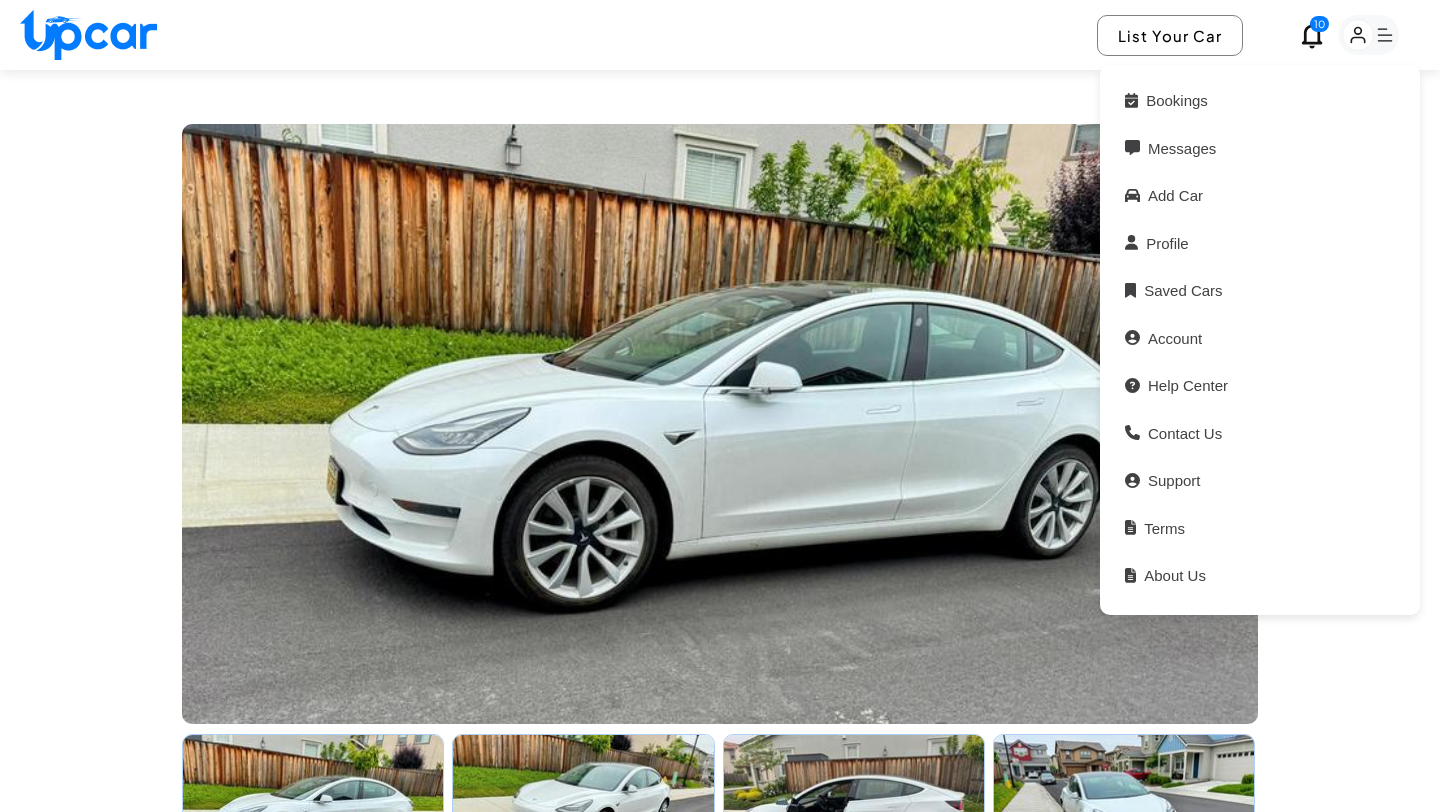 click on "View All Images Tesla   Model 3   2020 5 (10 trips) 2  Doors Electric 4  seats Upper Ichigo R Joined  [MONTH], [YEAR] Description More Tesla Model 3 with Full Self Driving. Fantastic Car for almost all your needs. A great looking car for date nights, or going out with friends with plenty of leg room!
Great Features:
Full Self Driving enable at 100$ fees
All Glass Panoramic Roof
Premium audio system - can connect to your phone or use streaming services
When parked - games included
Backup cameras
Auto park
Heated seats
Lay flat-folding rear seats for extra space.
For quick tutorials on driving a Model 3 visit this link:
https://www.youtube.com/playlist?app=desktop&list=PLY3Dco1yachgYwbaOR0szAi-_8-ya7y6S
Extras:
- Prepay for charging so you don’t have to charge before returning the car
Pay per use (invoiced after the trip):
- Tesla Supercharging network
- Fast Track ( ... Features More   Adaptive Cruise Control   Air Conditioning   Automatic Headlights   Backup Camera   Blind Spot Monitor   Bluetooth" at bounding box center [720, 1612] 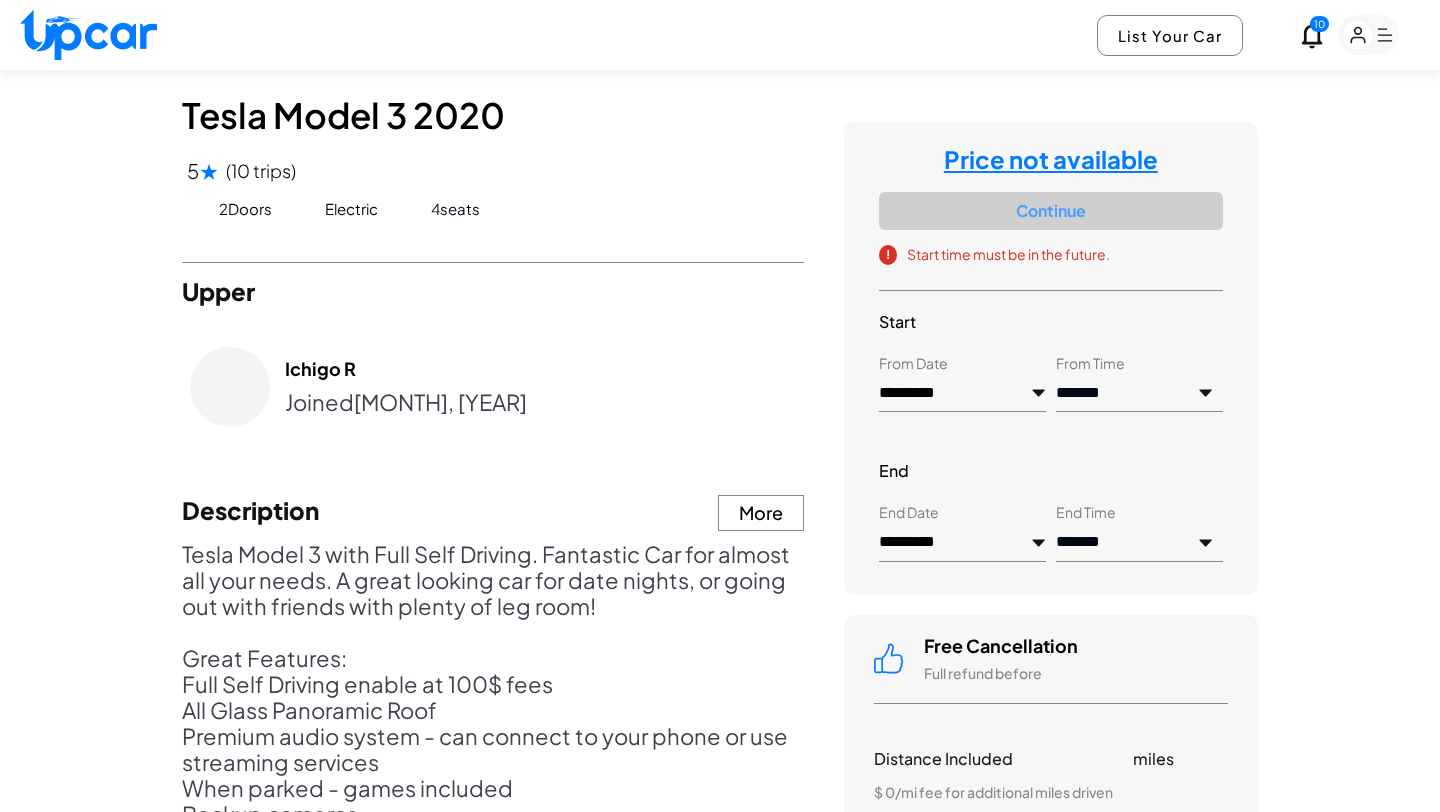 scroll, scrollTop: 853, scrollLeft: 0, axis: vertical 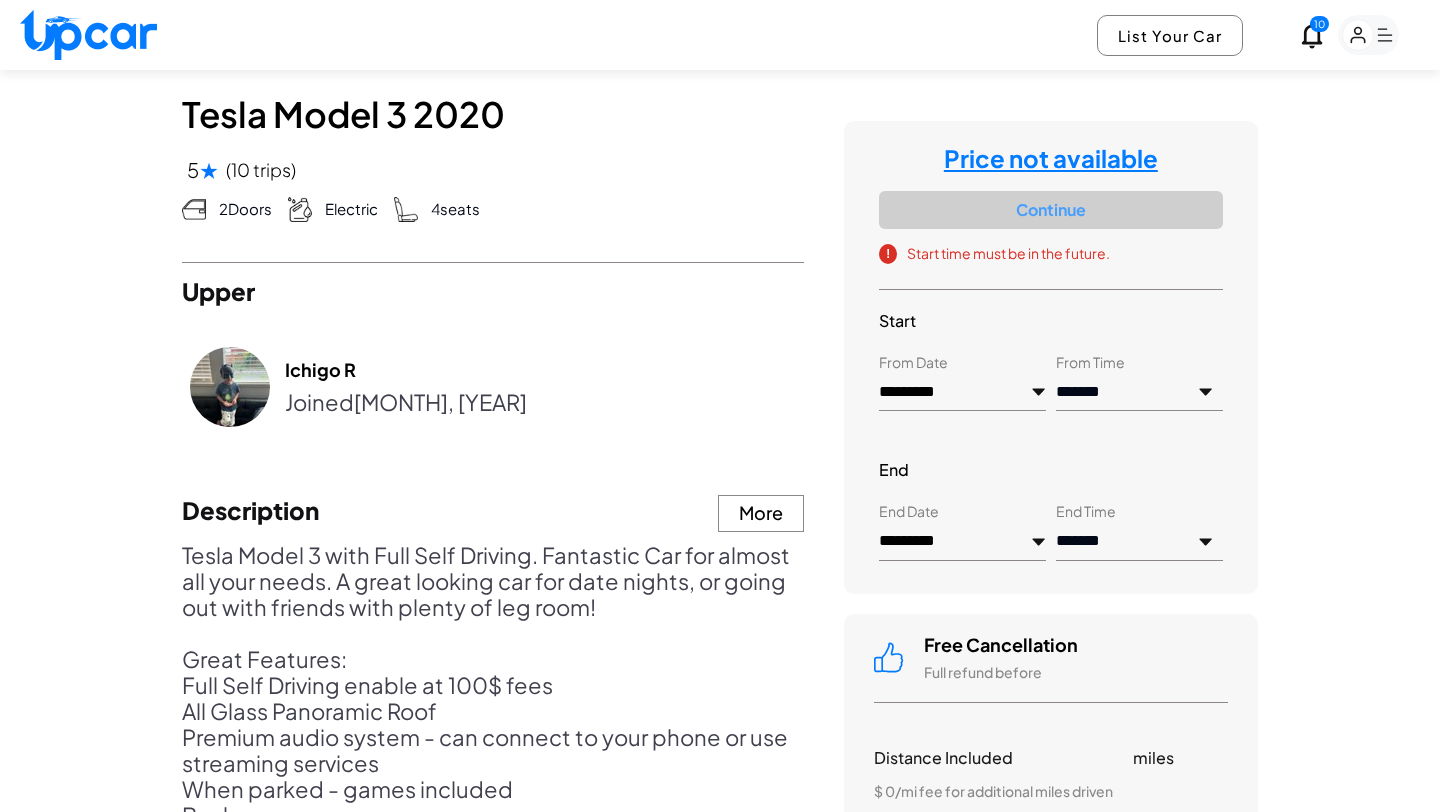 click on "*********" at bounding box center [962, 393] 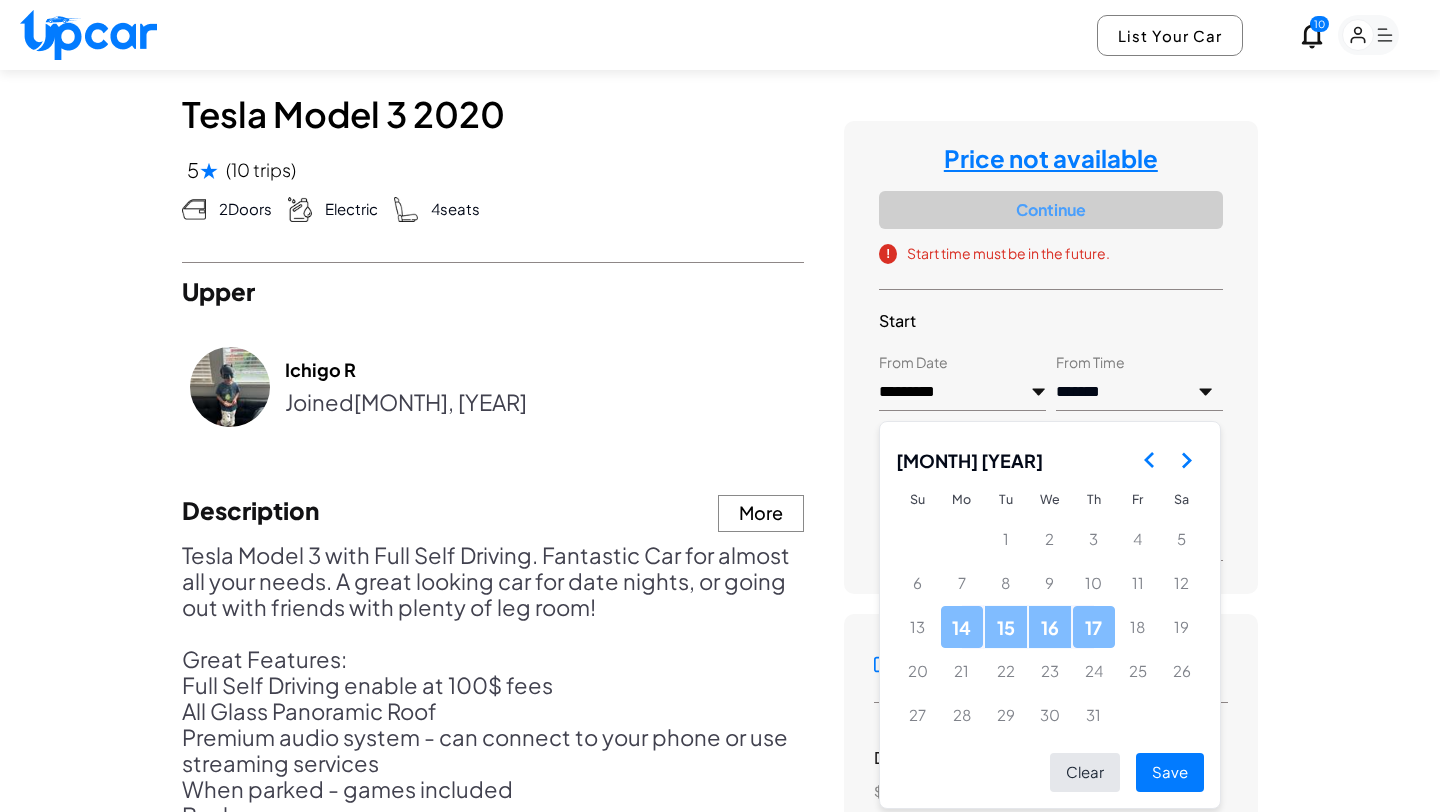 click at bounding box center [1186, 460] 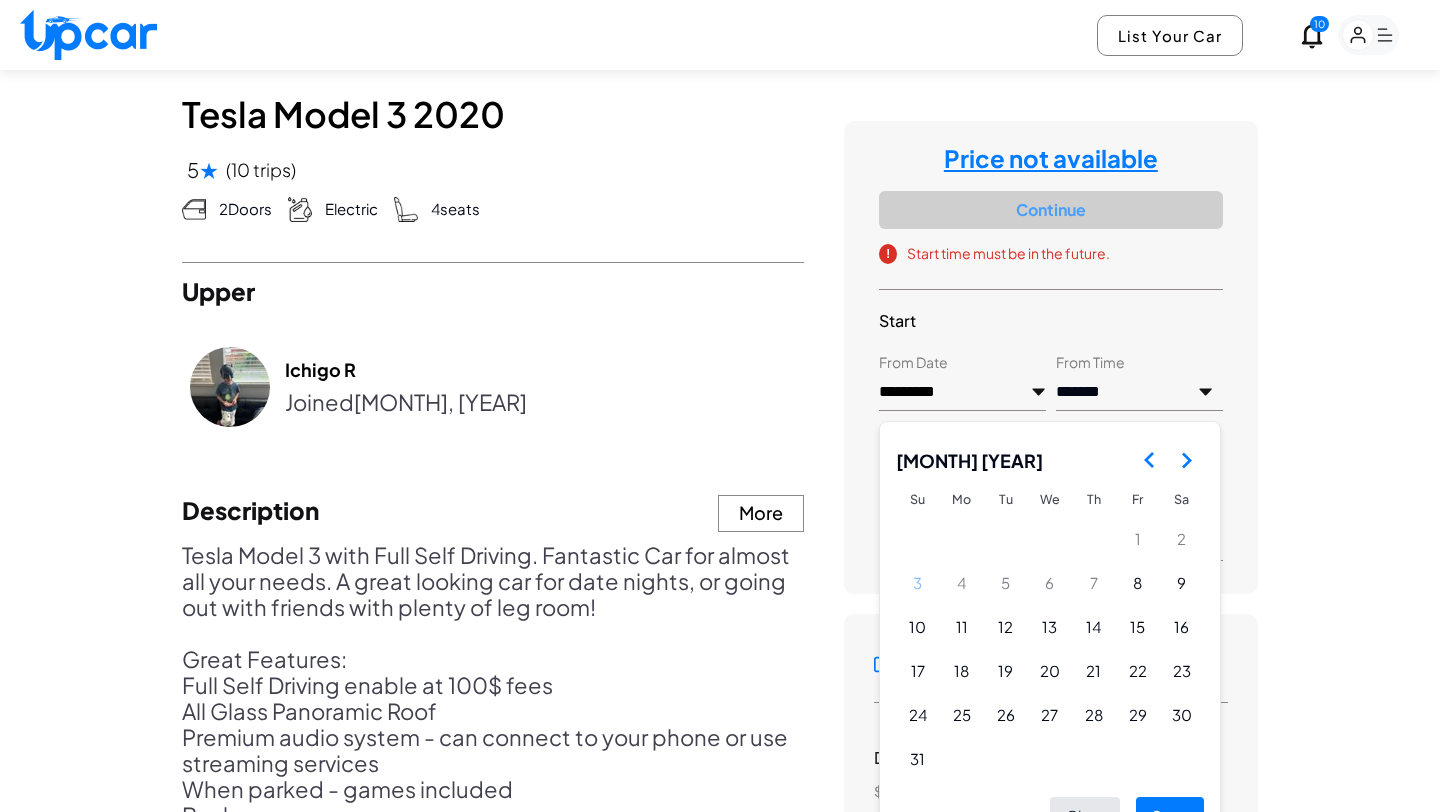 click on "**********" at bounding box center [1139, 393] 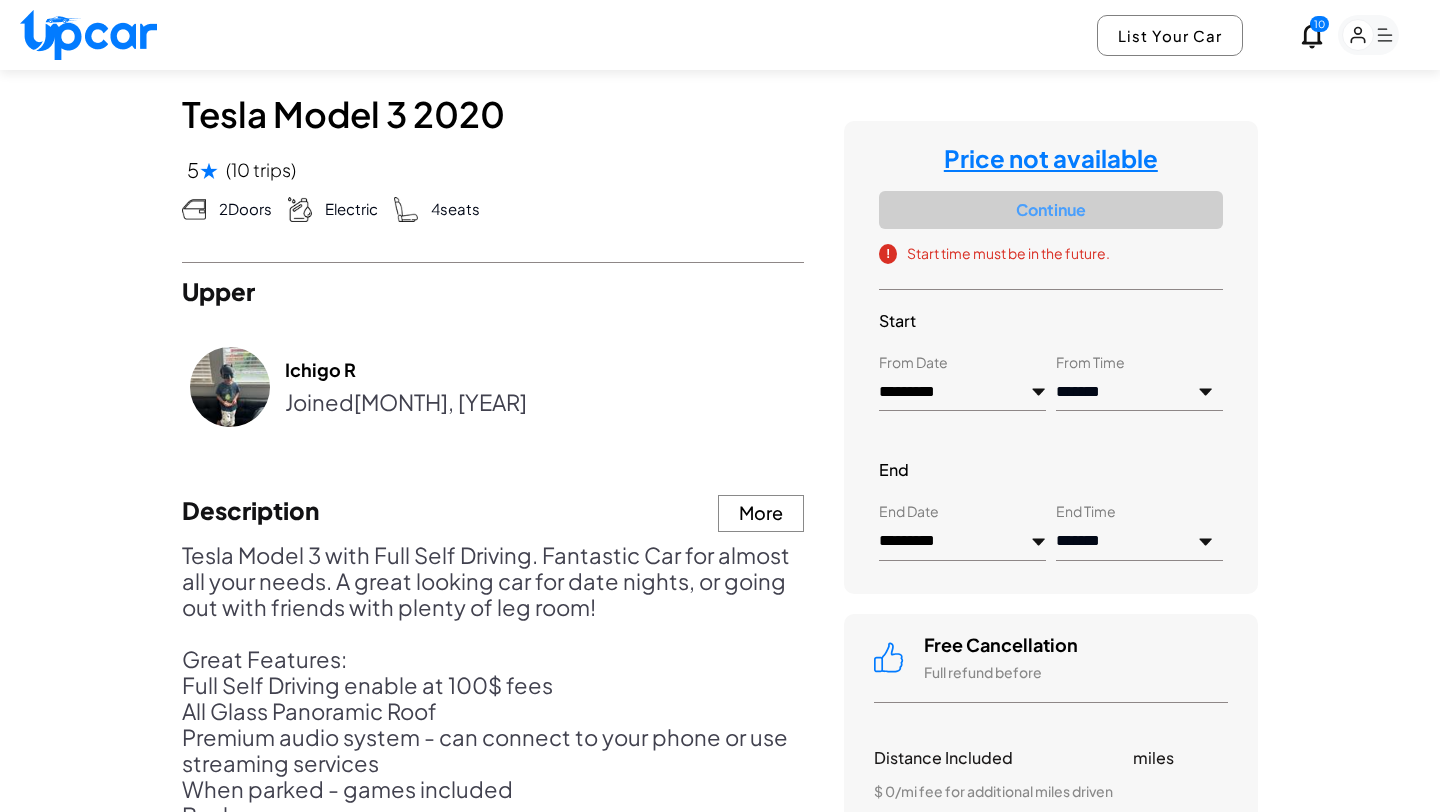 click on "*********" at bounding box center [962, 393] 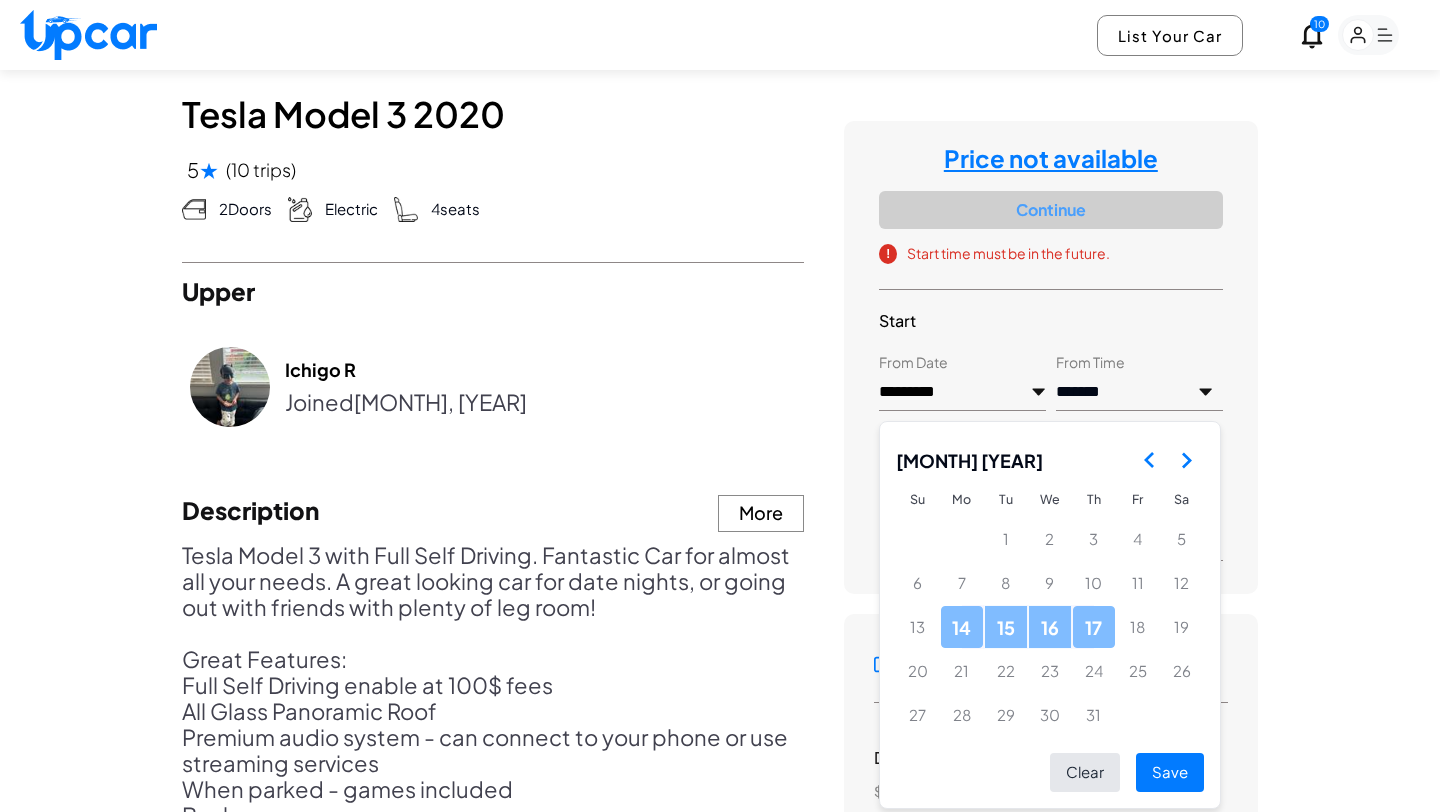 click 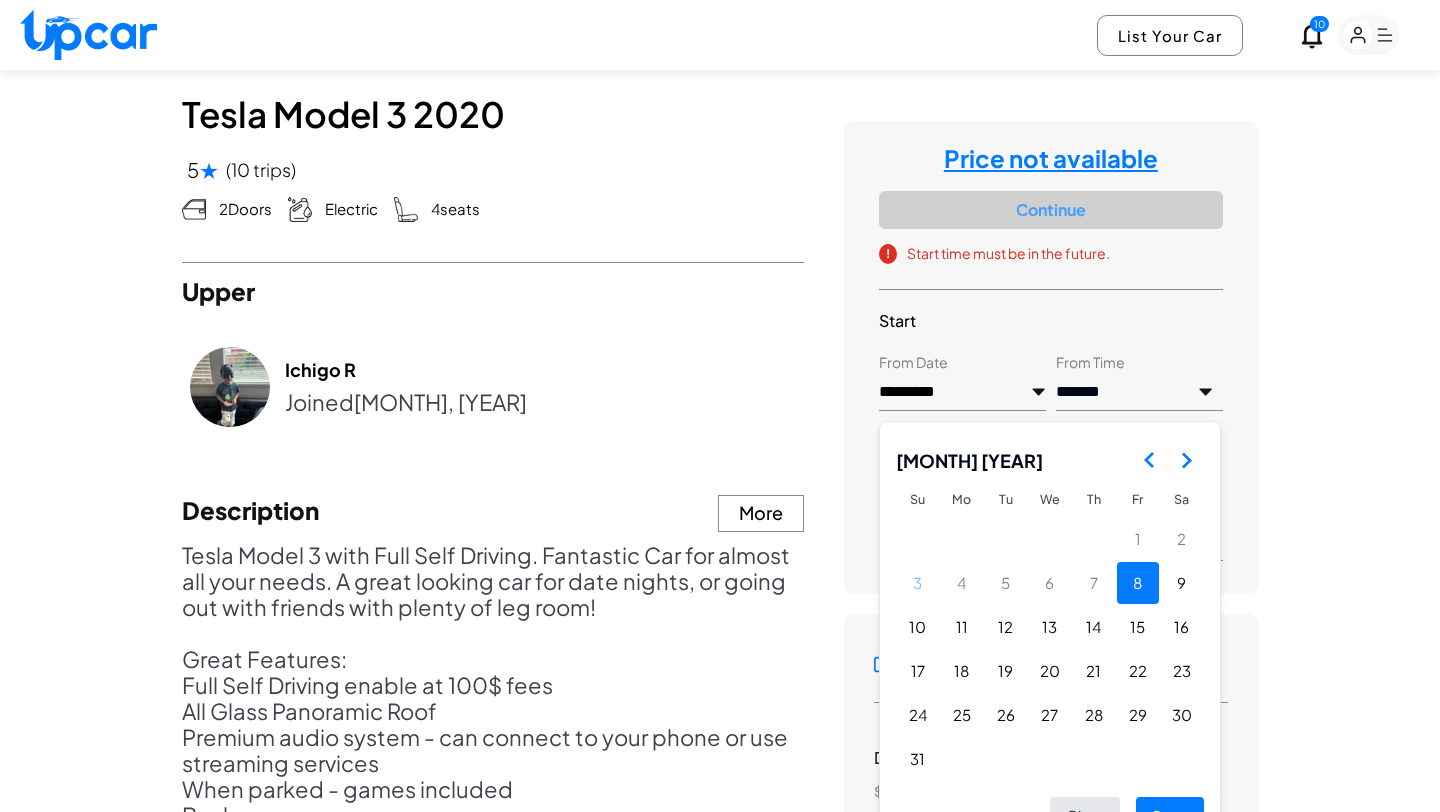 click on "8" at bounding box center (1138, 583) 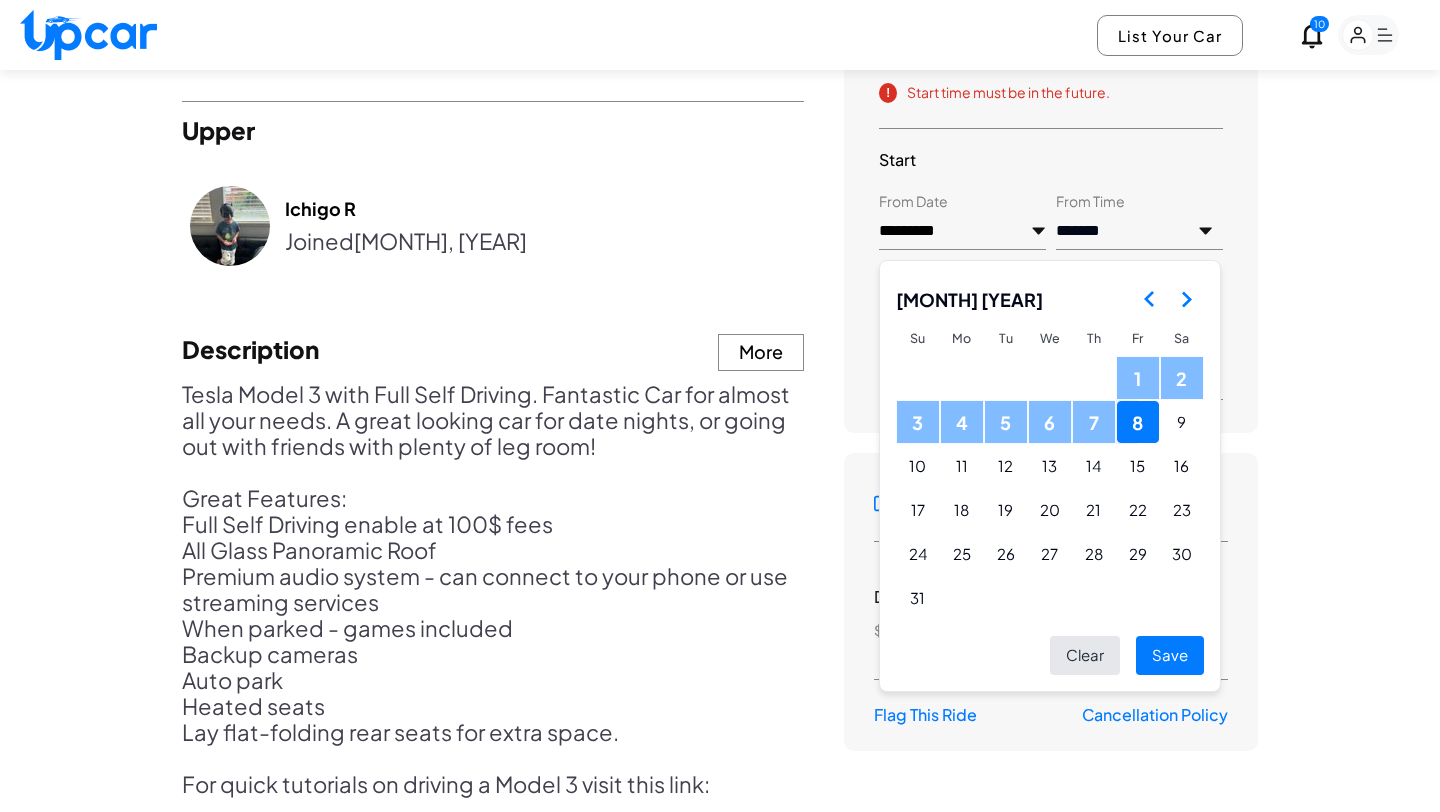 scroll, scrollTop: 1021, scrollLeft: 0, axis: vertical 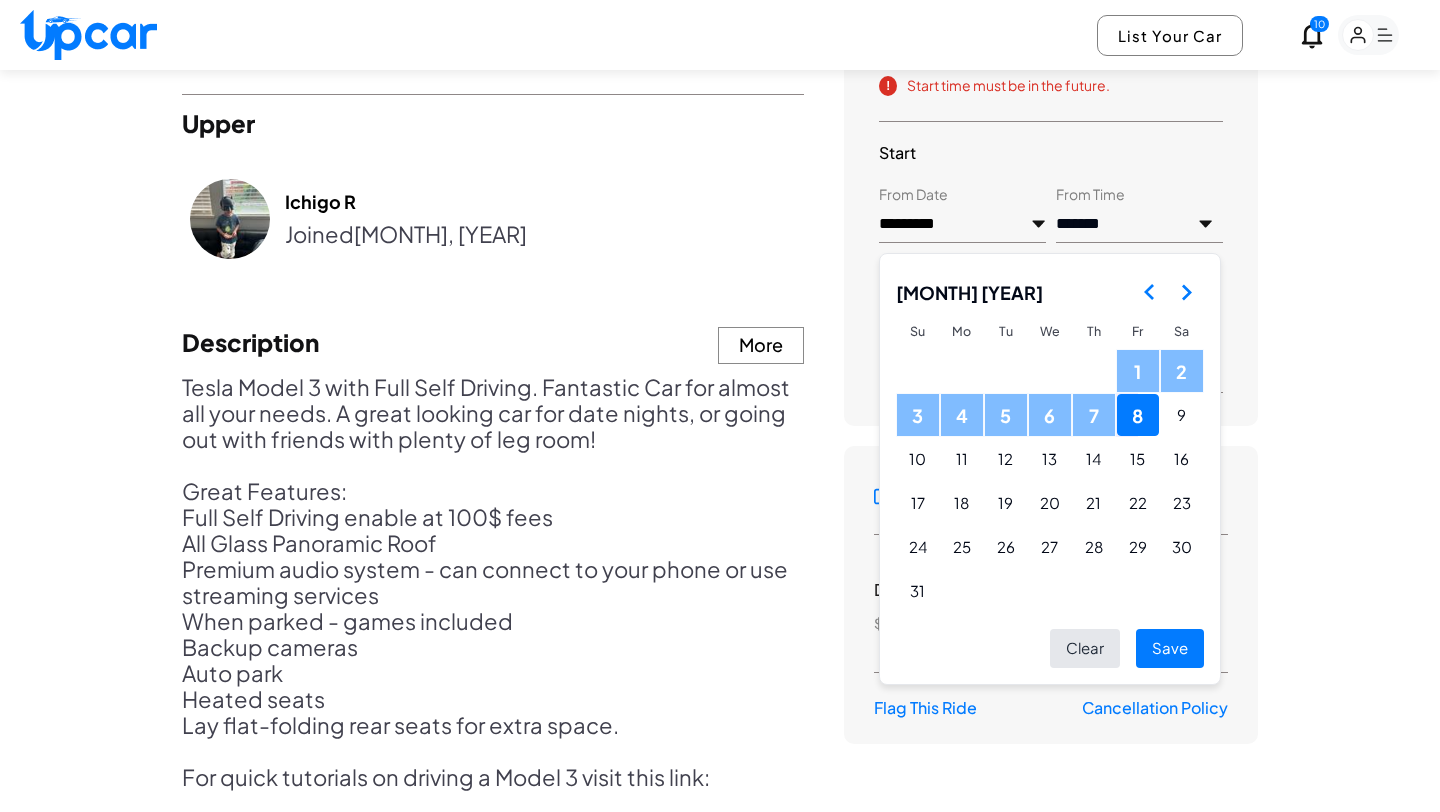 click on "Save" at bounding box center (1170, 648) 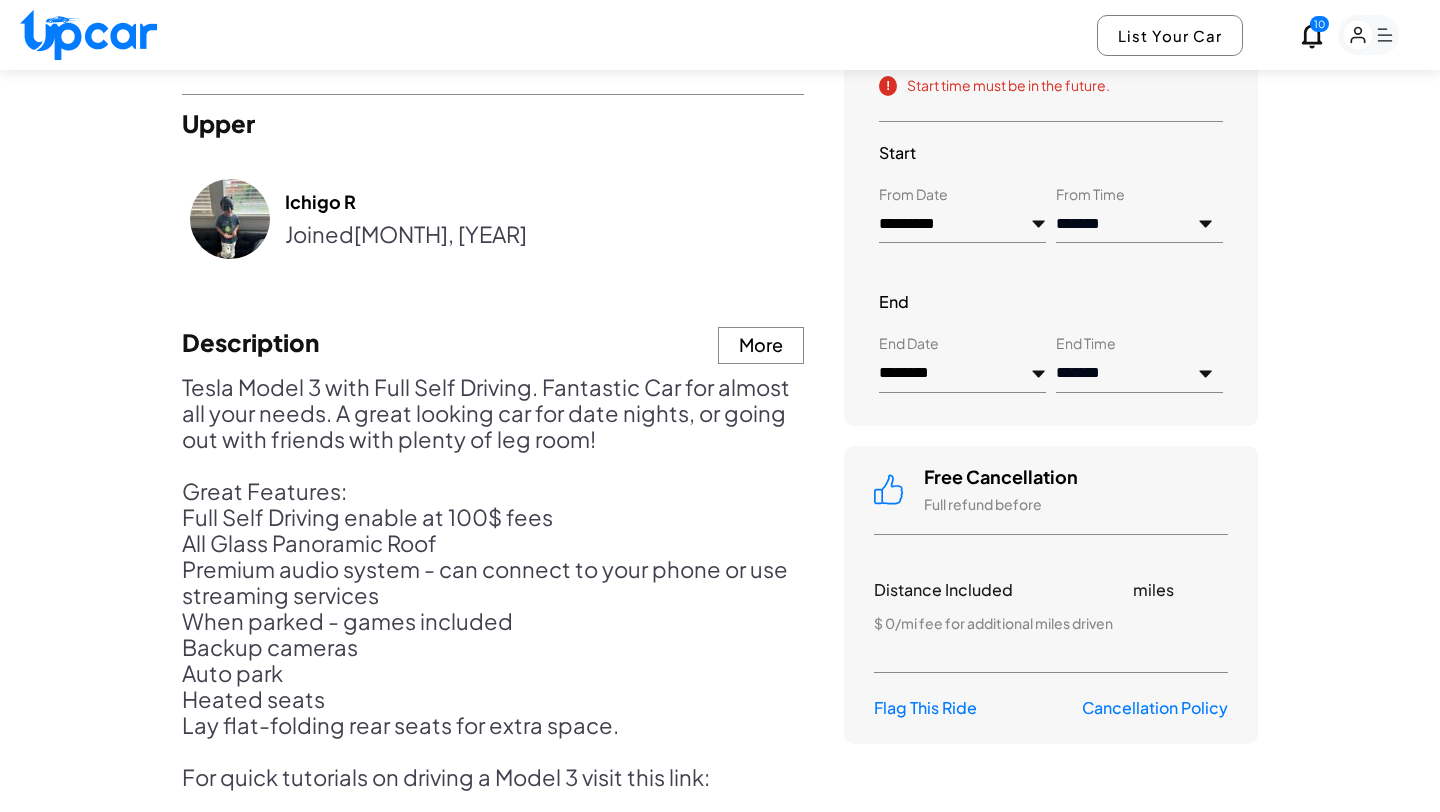 click on "********" at bounding box center [962, 374] 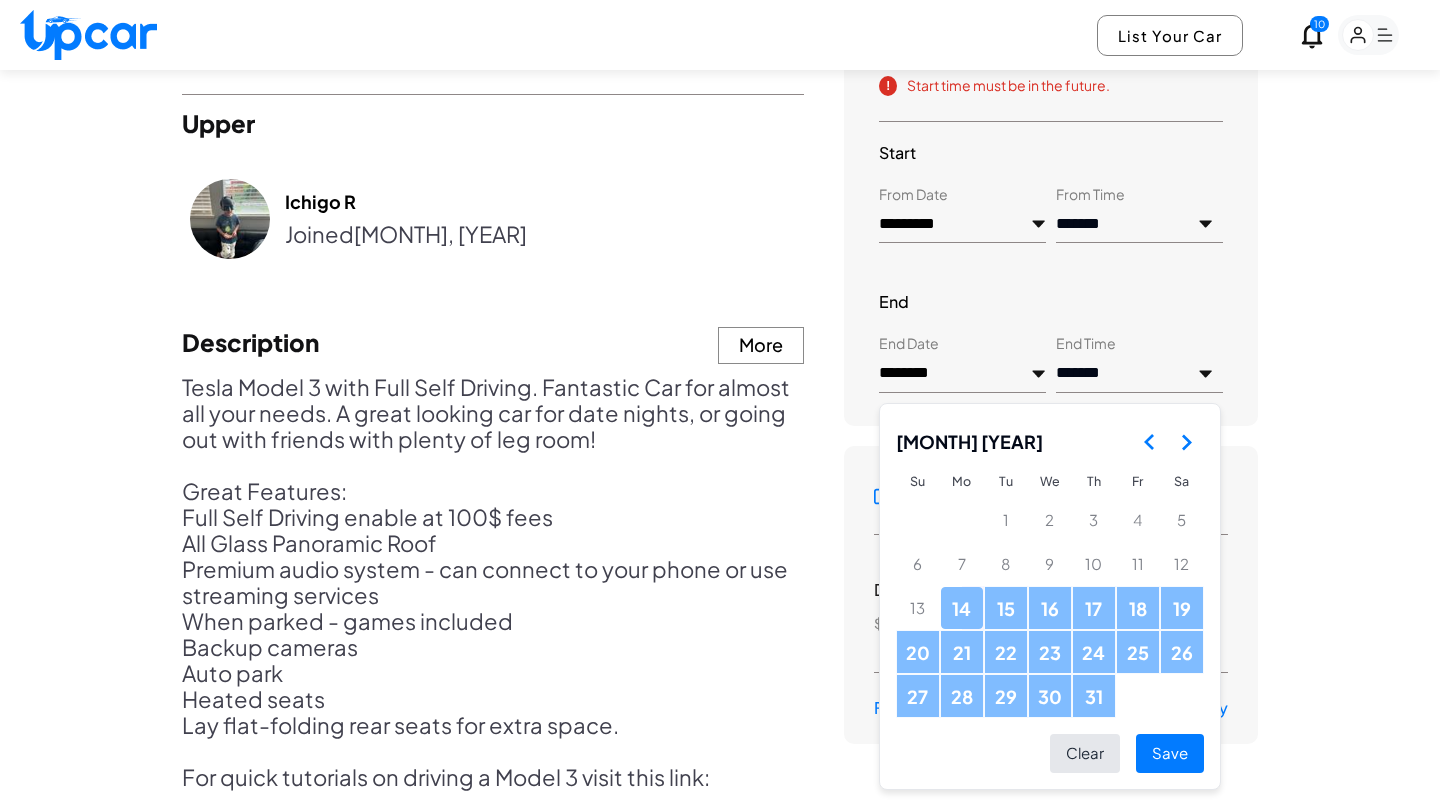 click 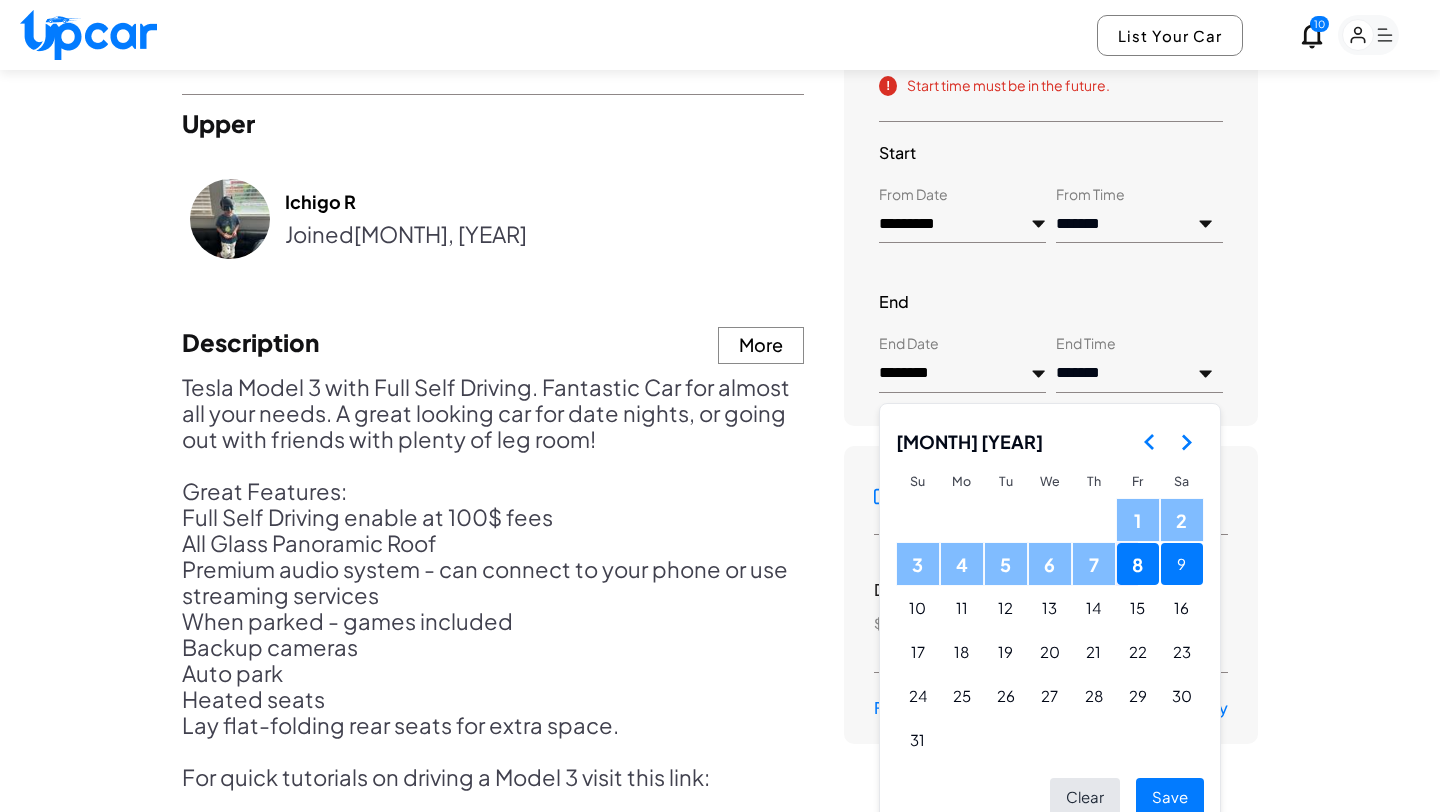 click on "9" at bounding box center [1182, 564] 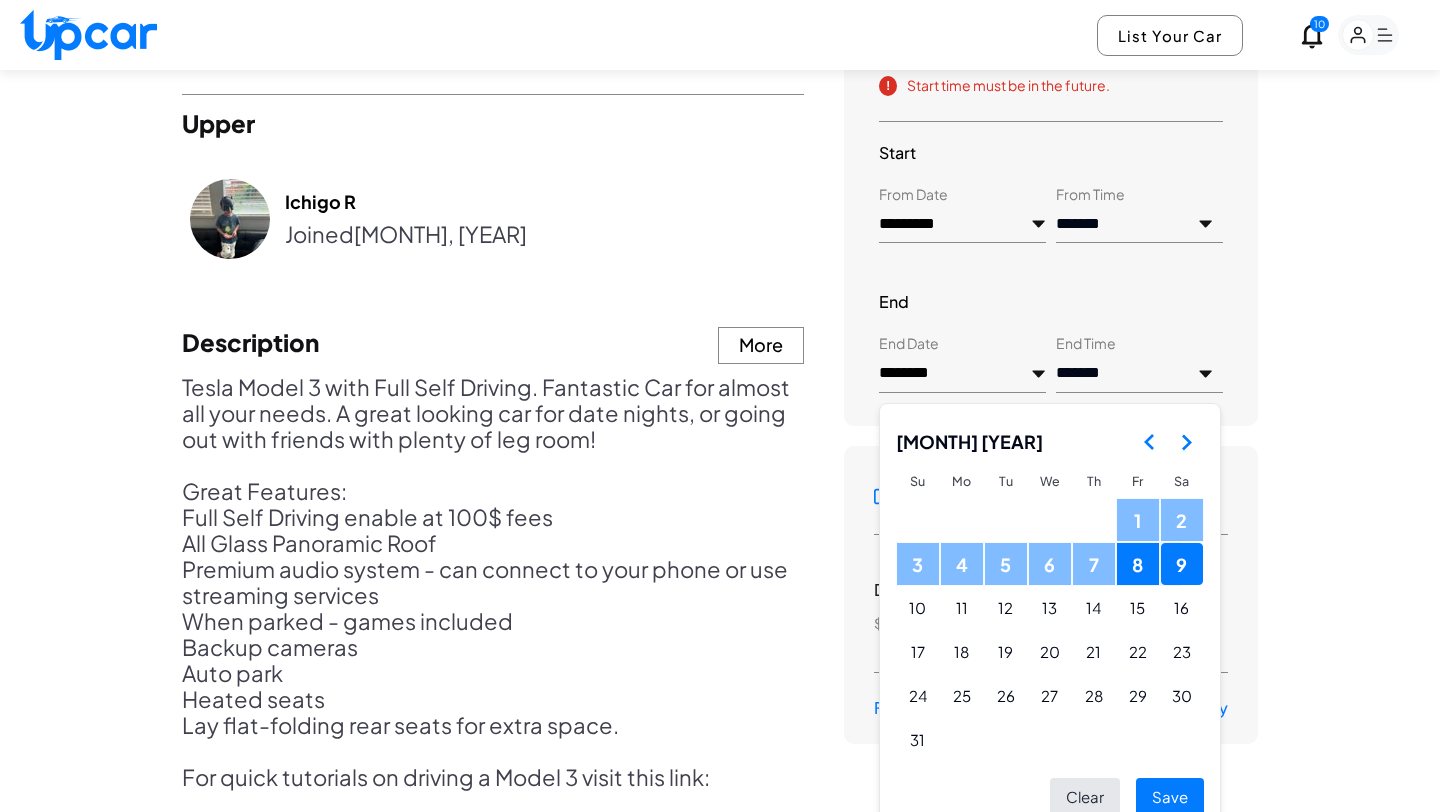 click on "Save" at bounding box center [1170, 797] 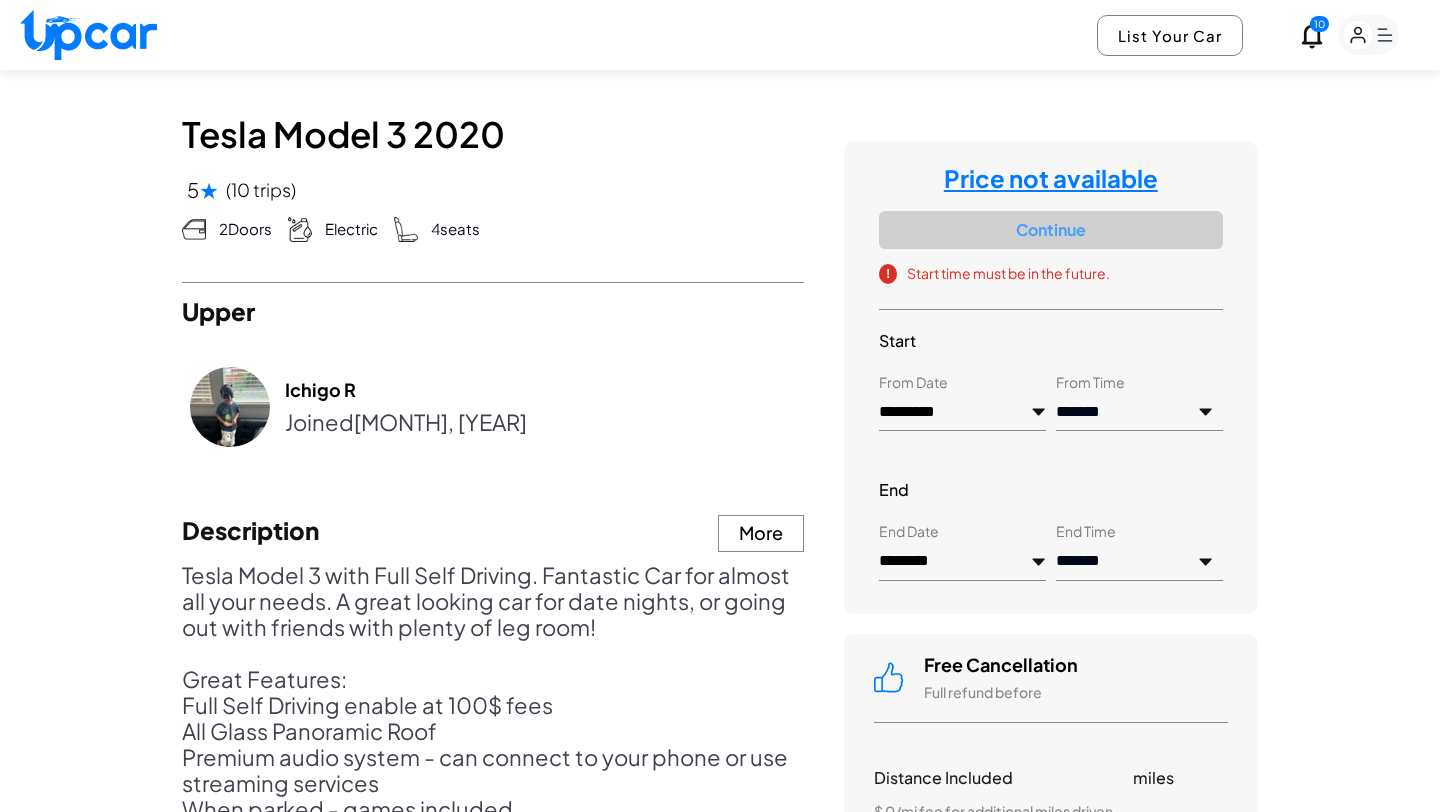 scroll, scrollTop: 849, scrollLeft: 0, axis: vertical 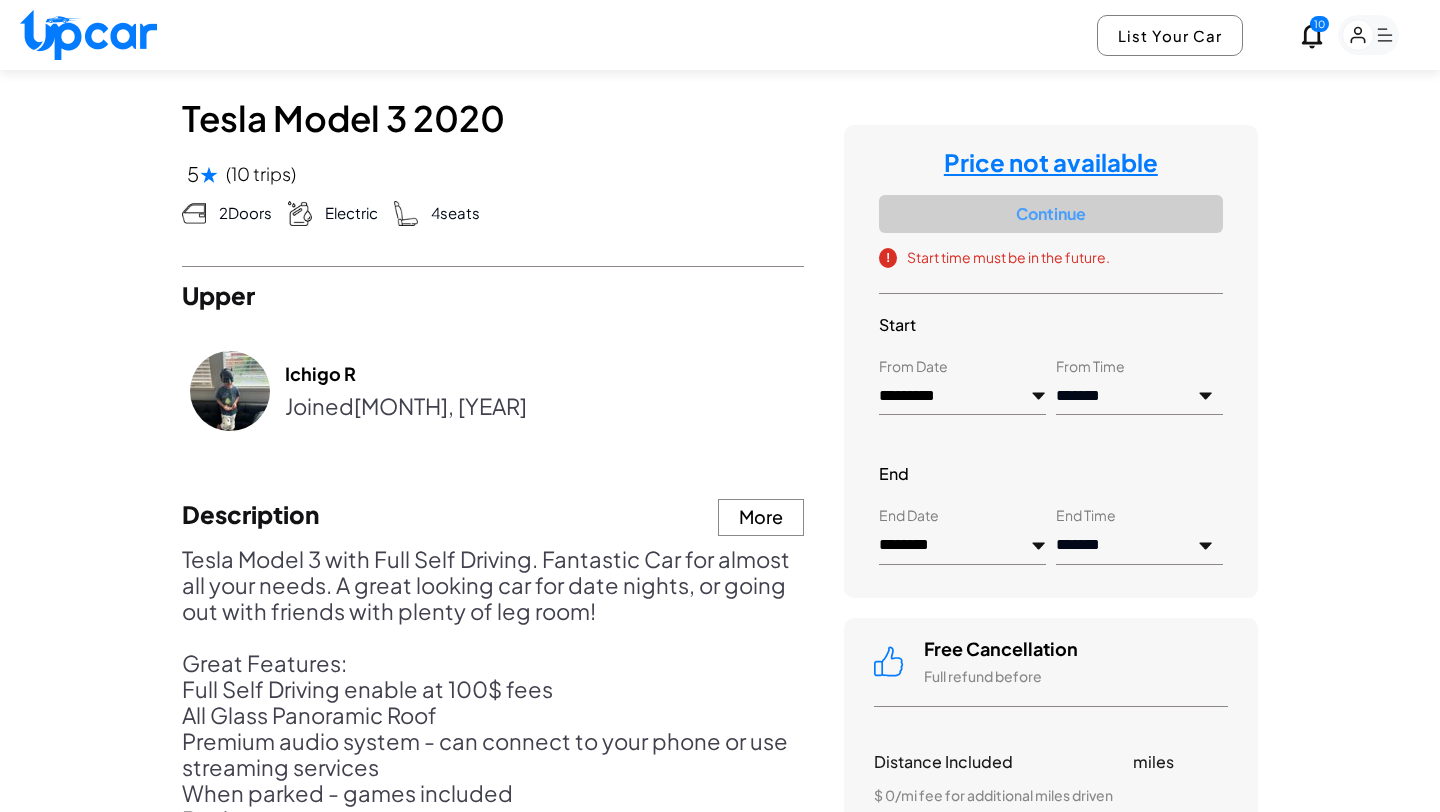 click on "*********" at bounding box center [962, 397] 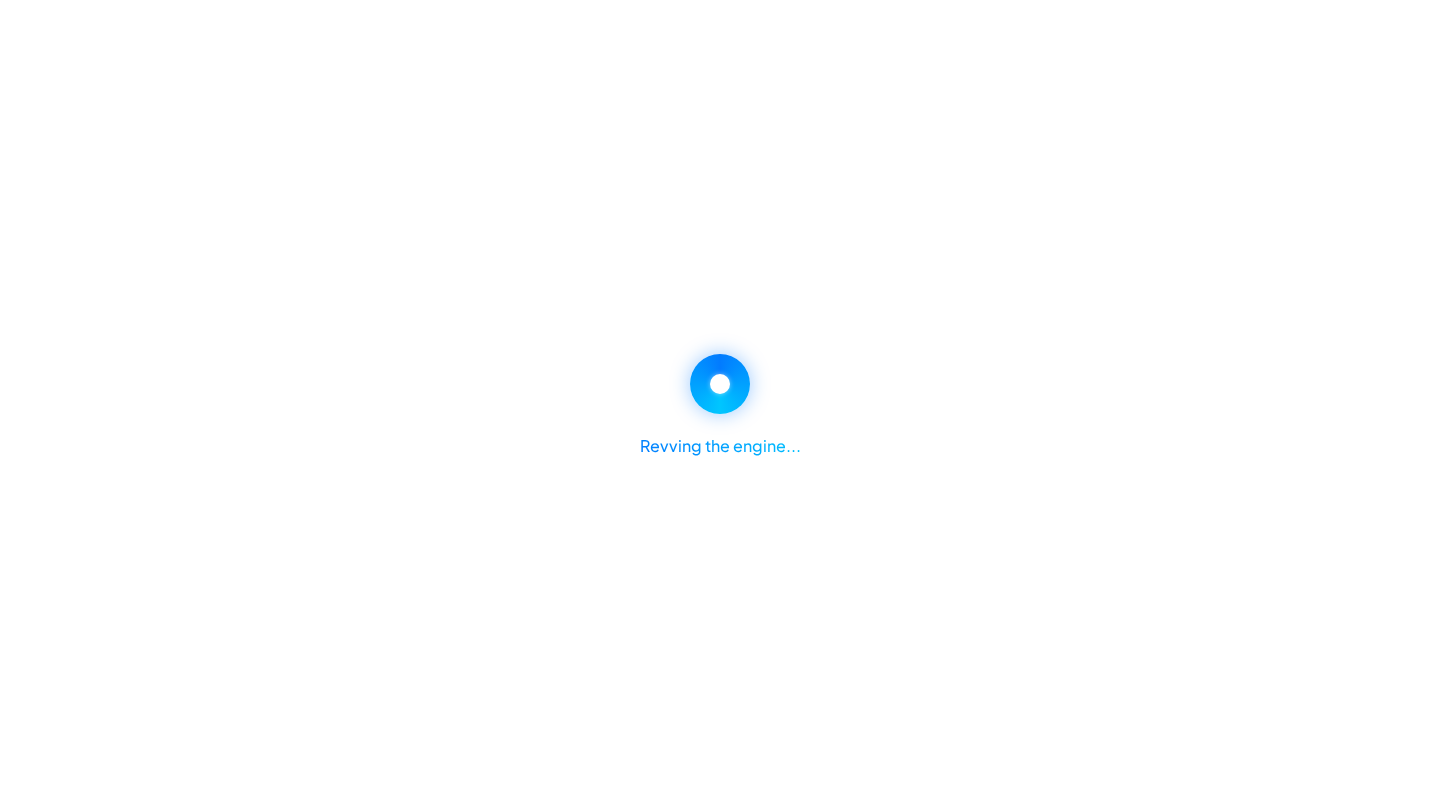 scroll, scrollTop: 0, scrollLeft: 0, axis: both 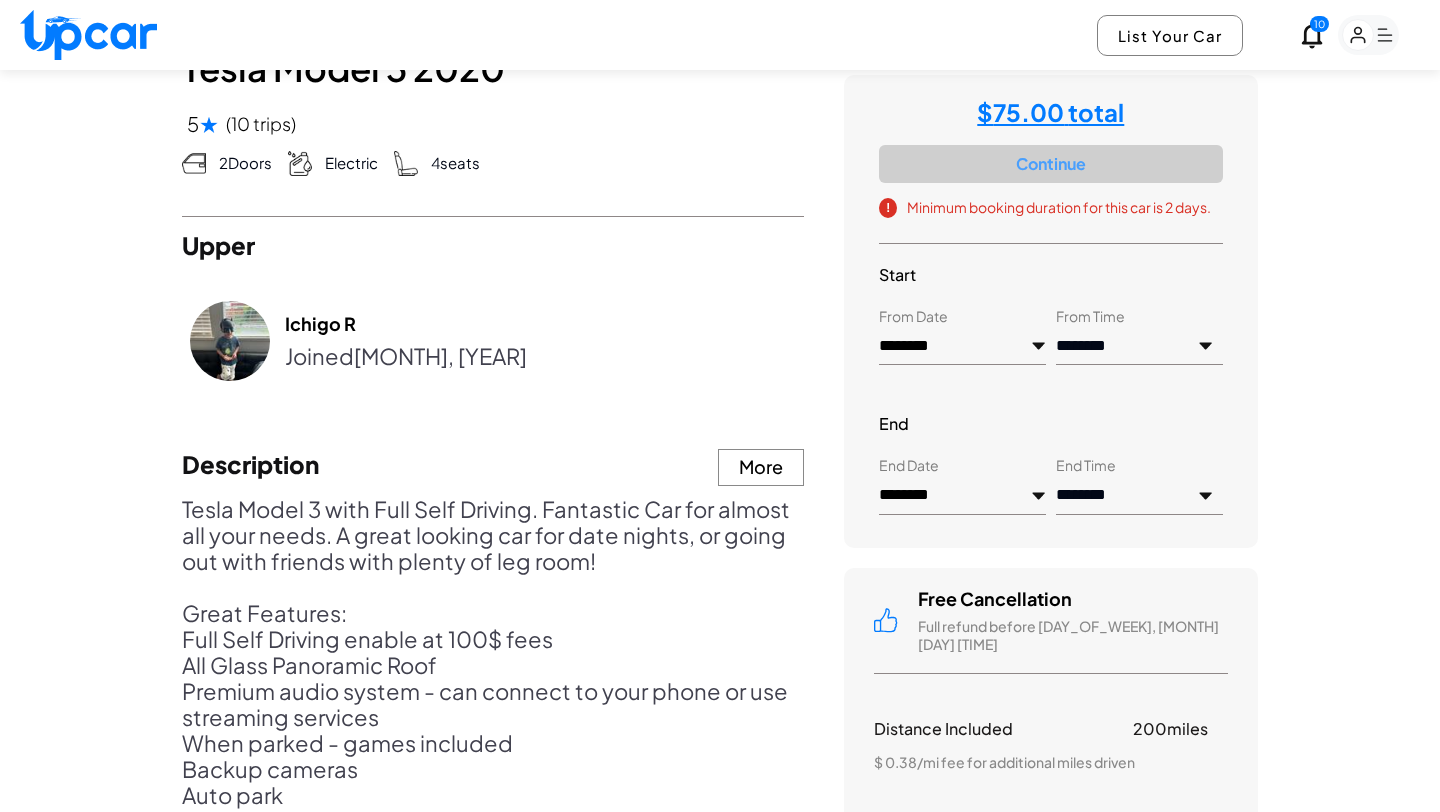 click on "********" at bounding box center [962, 347] 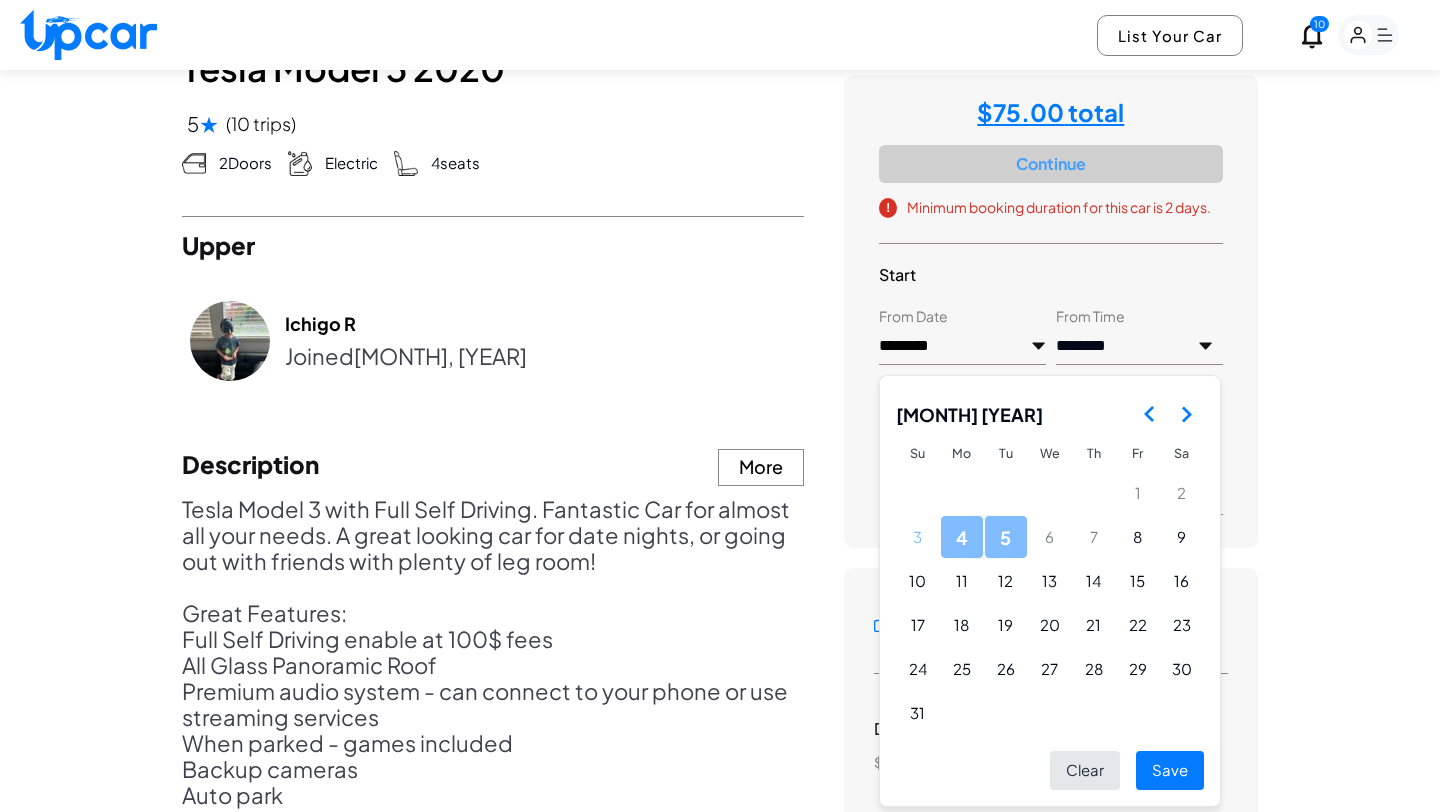 scroll, scrollTop: 883, scrollLeft: 0, axis: vertical 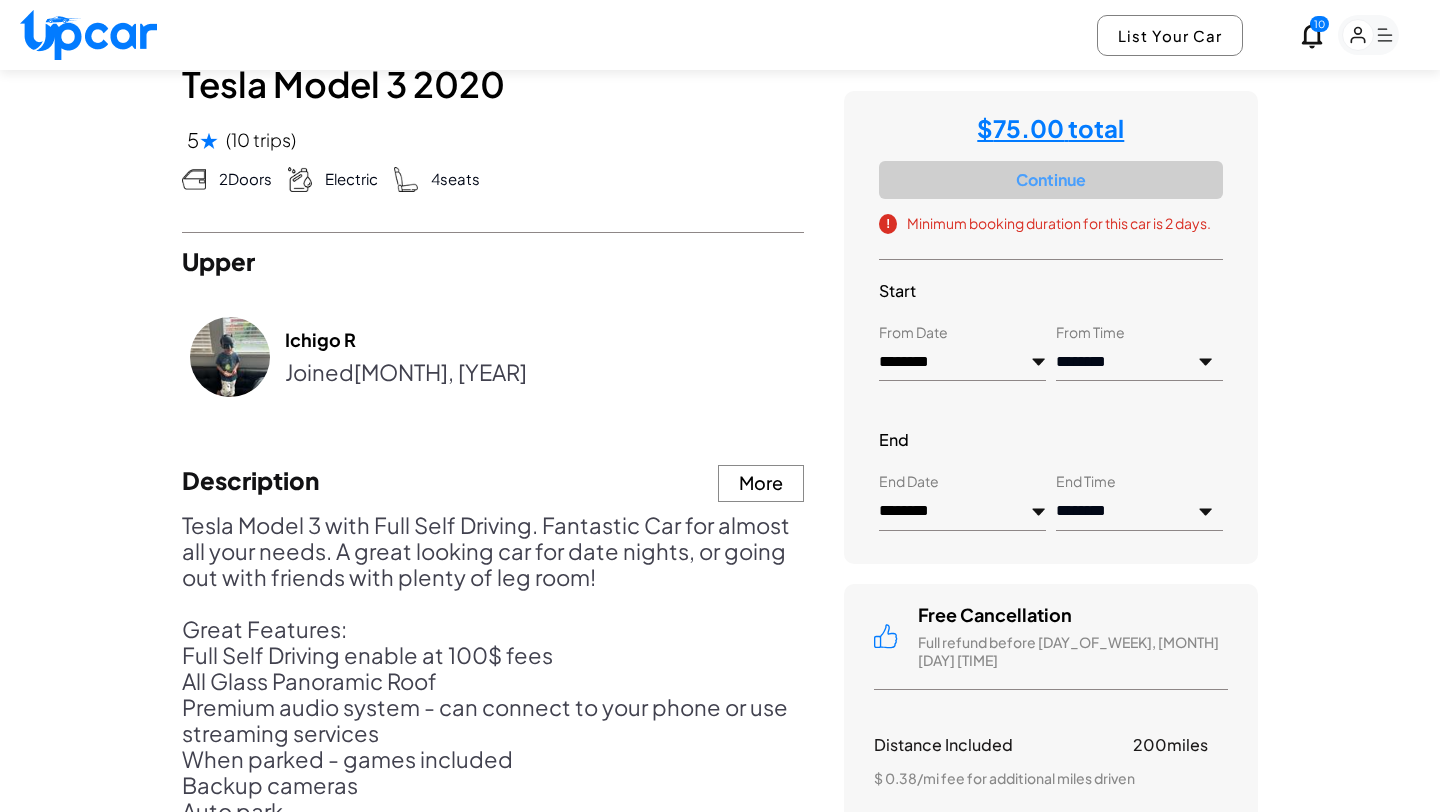 click on "**********" at bounding box center (1051, 327) 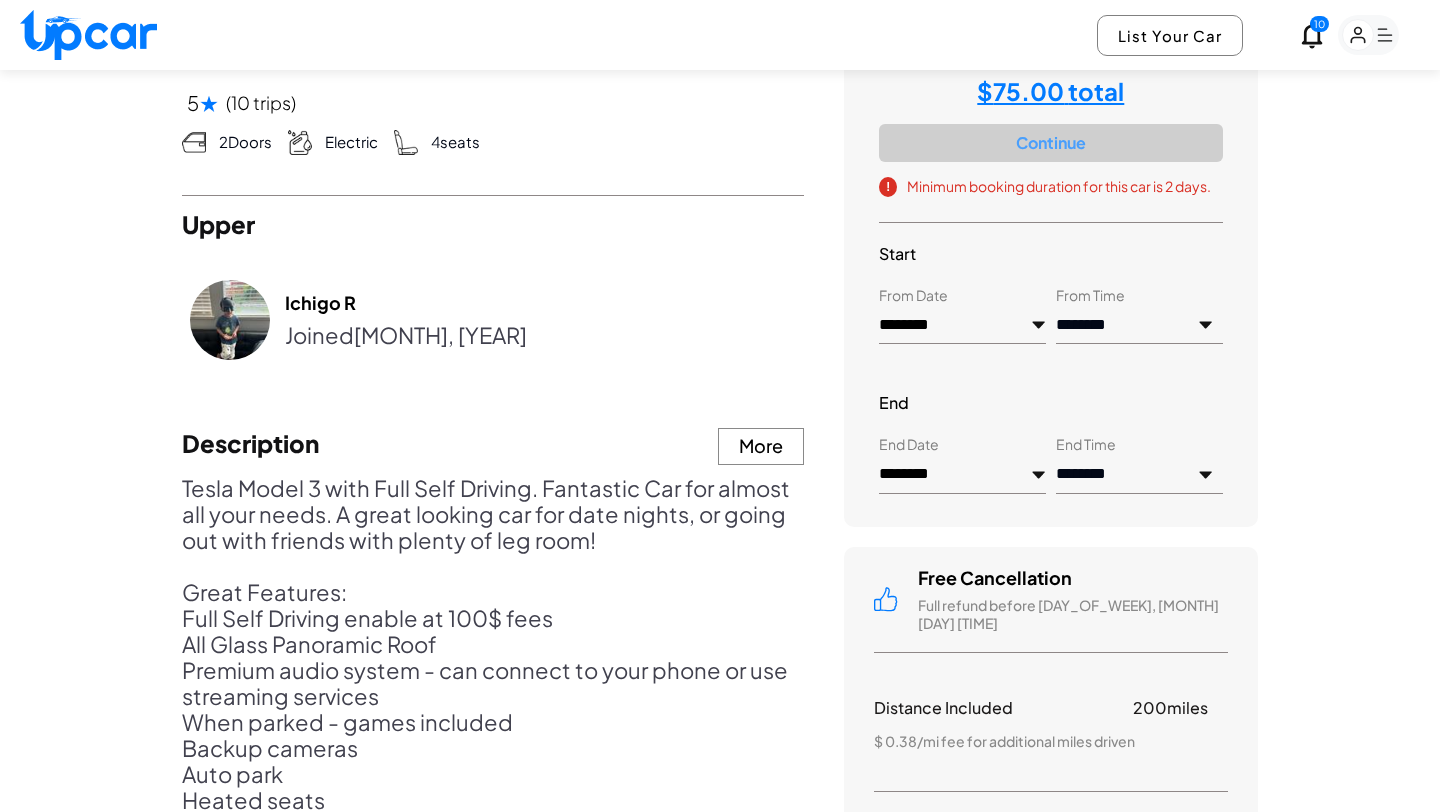 scroll, scrollTop: 925, scrollLeft: 0, axis: vertical 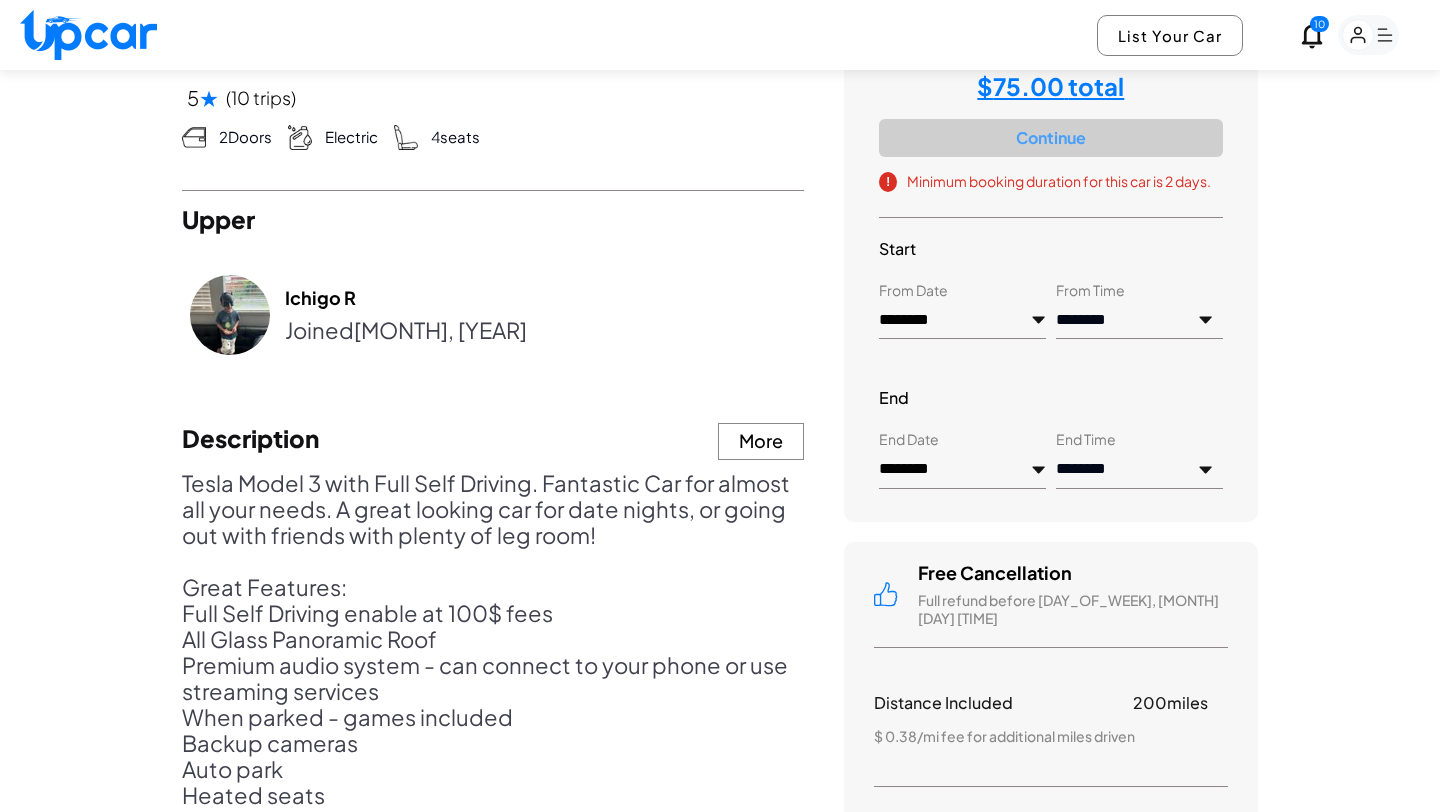 click on "**********" at bounding box center (1139, 321) 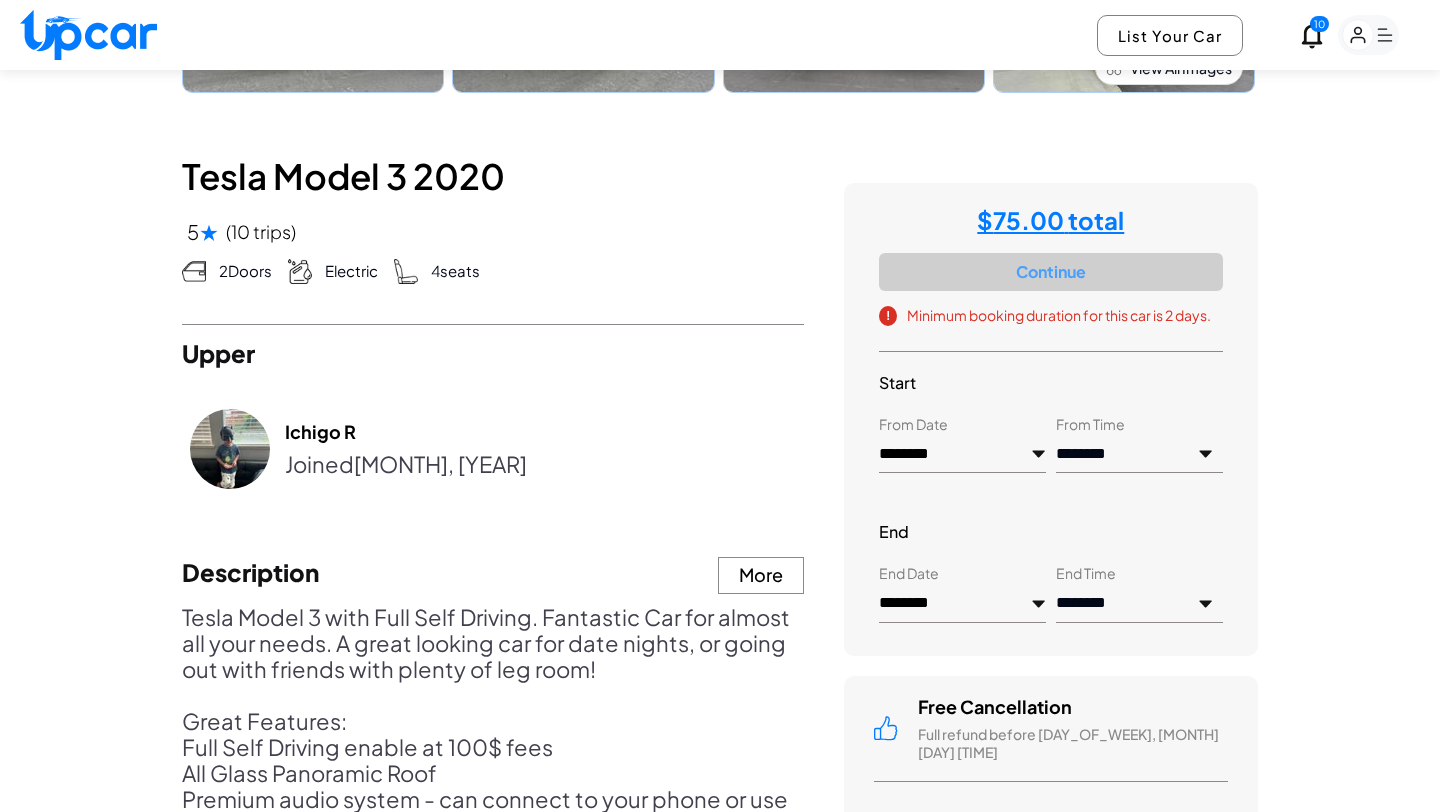 scroll, scrollTop: 787, scrollLeft: 0, axis: vertical 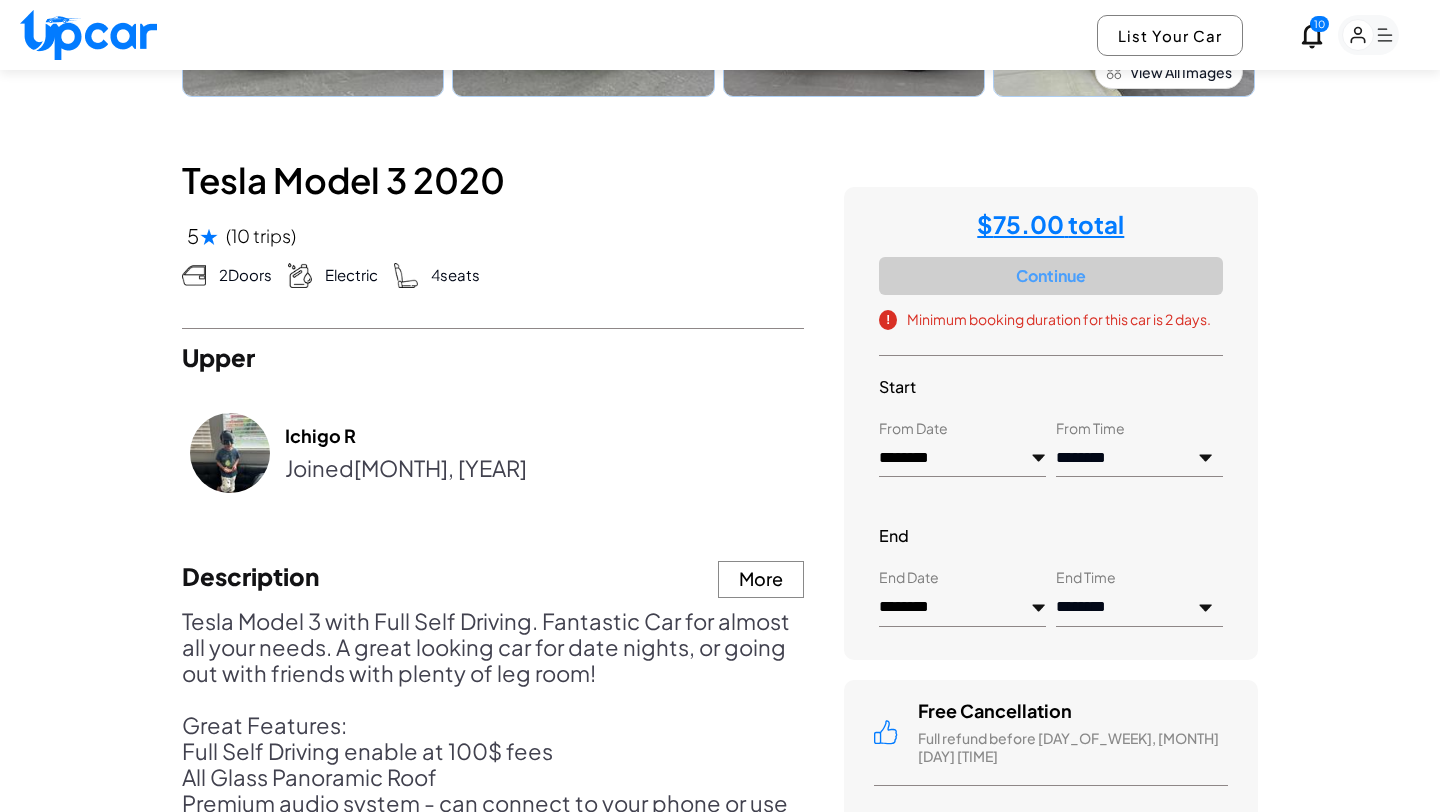 click on "********" at bounding box center (962, 459) 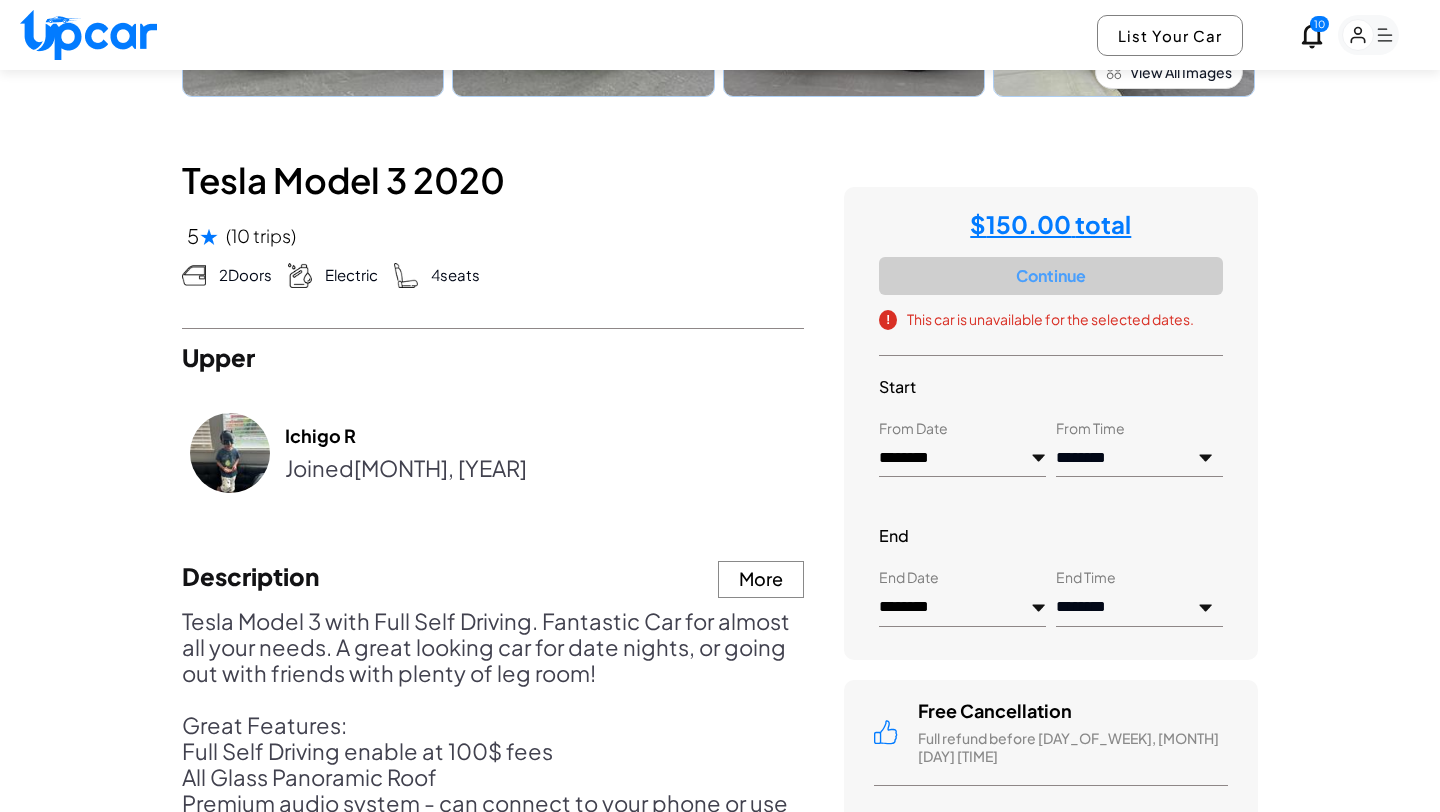 click on "********" at bounding box center [962, 459] 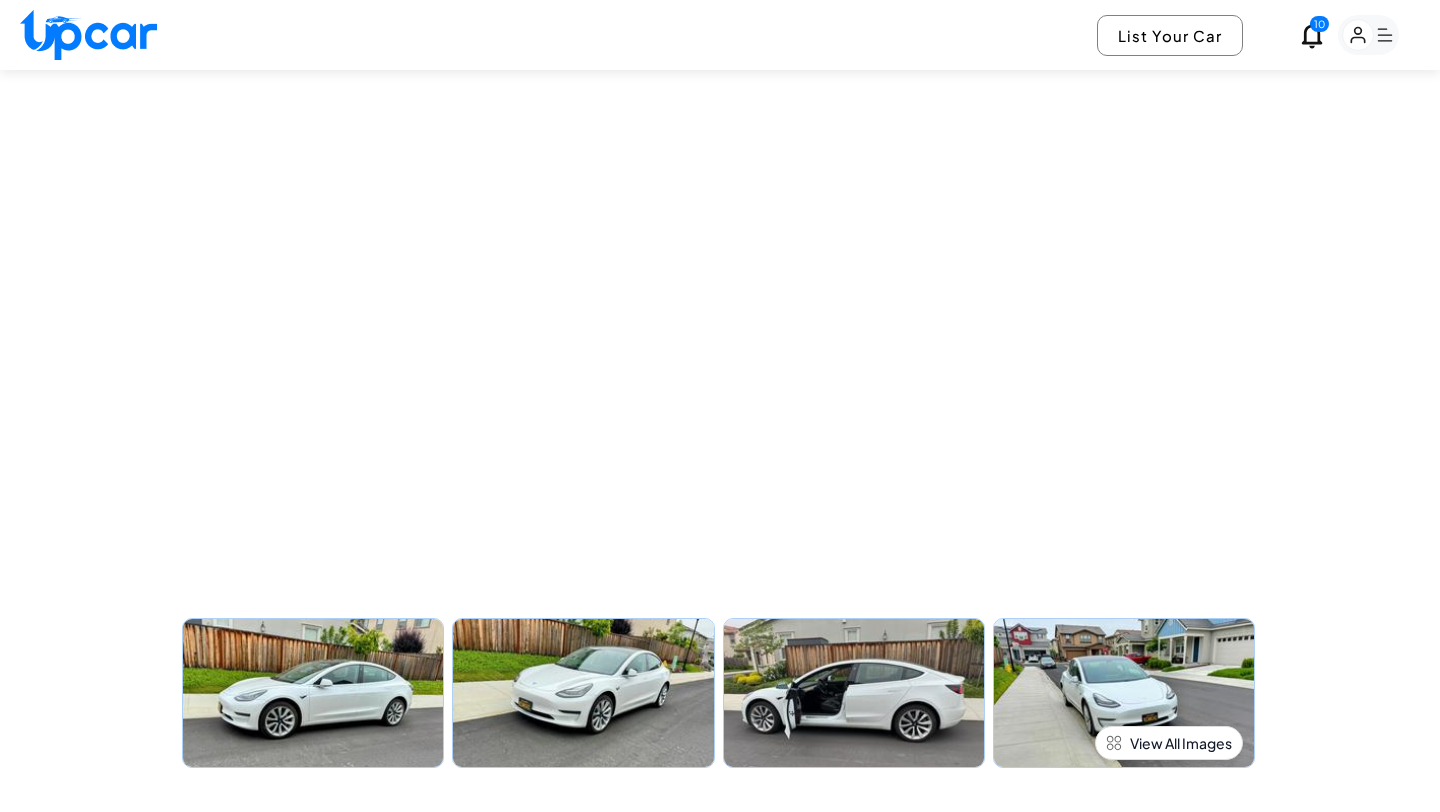 scroll, scrollTop: 0, scrollLeft: 0, axis: both 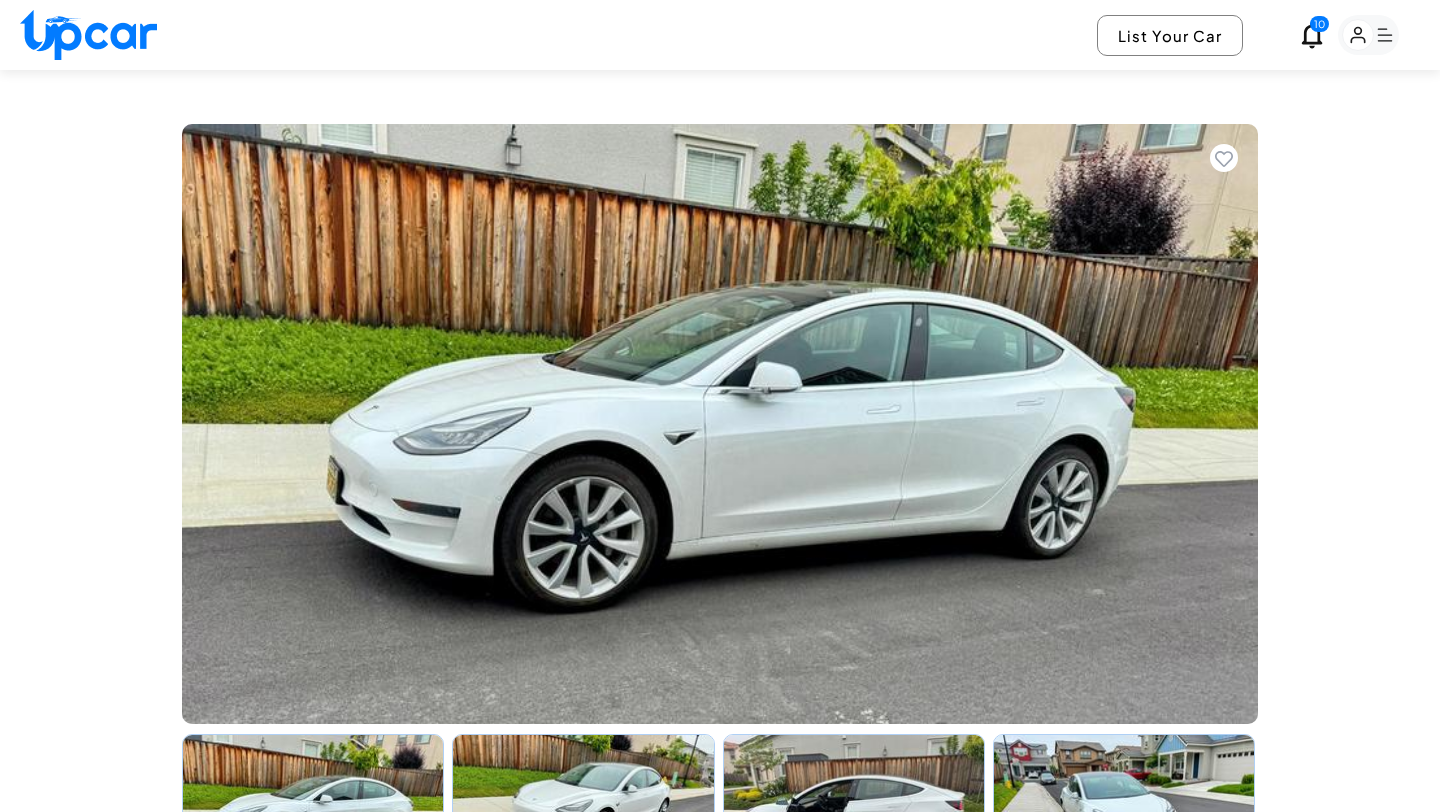 click at bounding box center (88, 35) 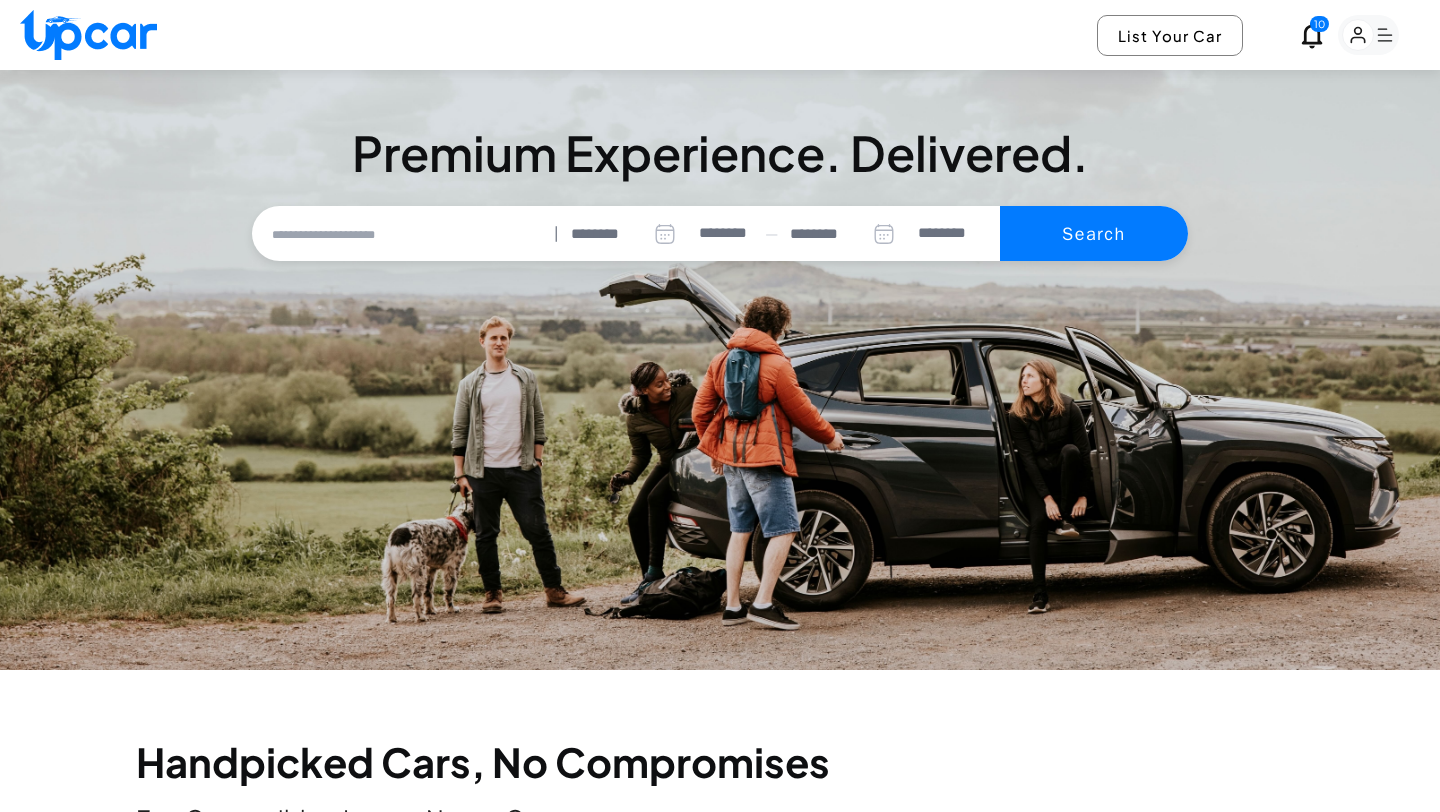 type on "**********" 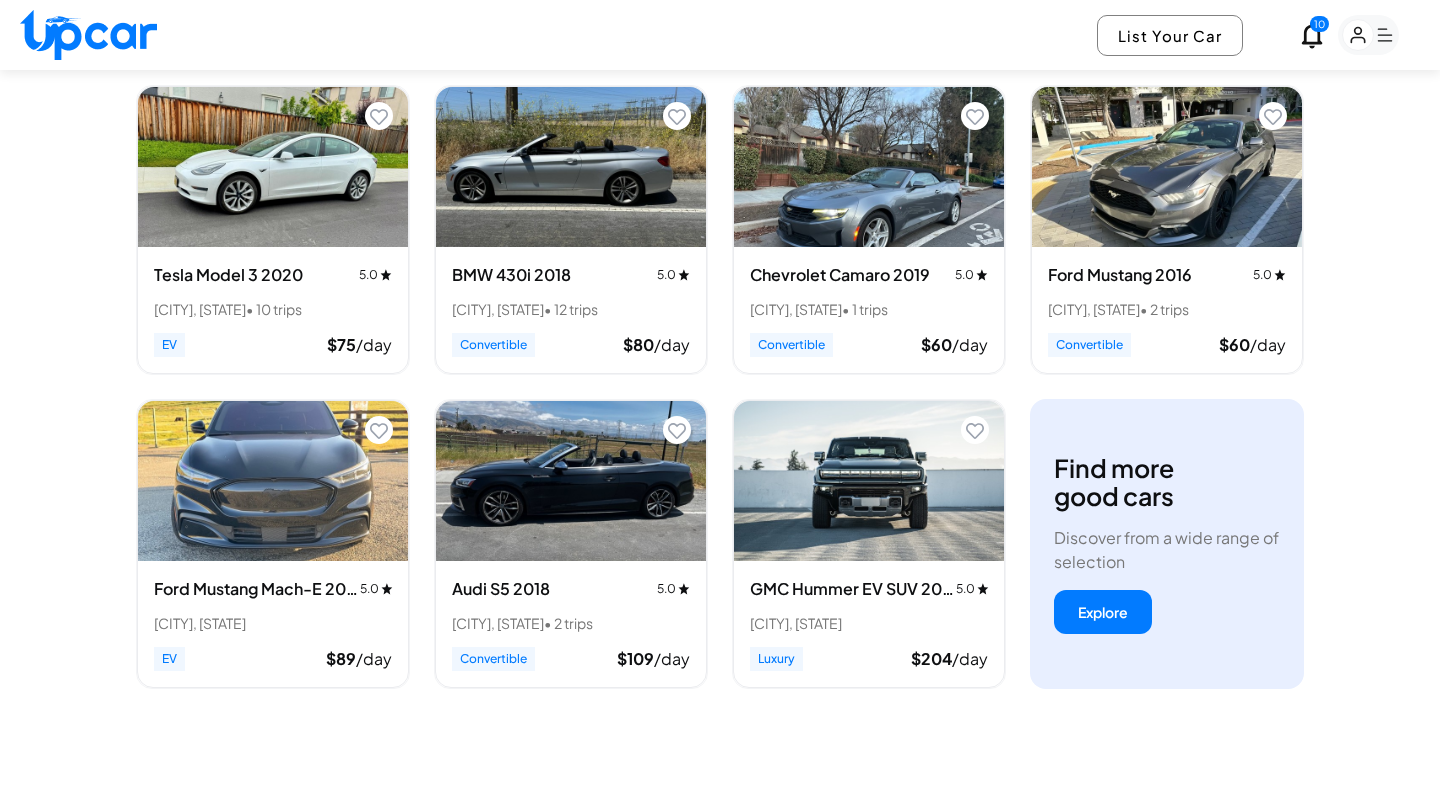 scroll, scrollTop: 776, scrollLeft: 0, axis: vertical 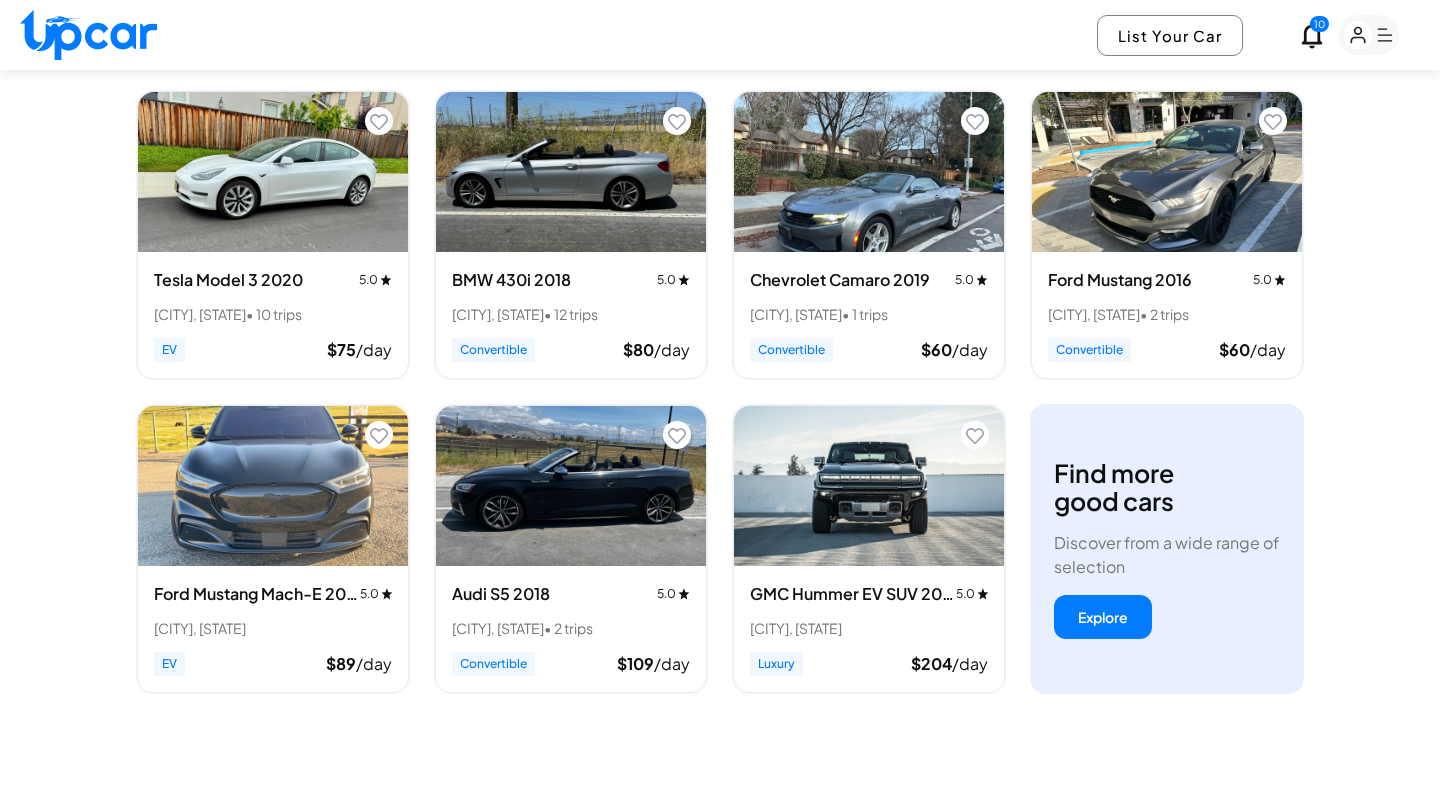 click at bounding box center (571, 172) 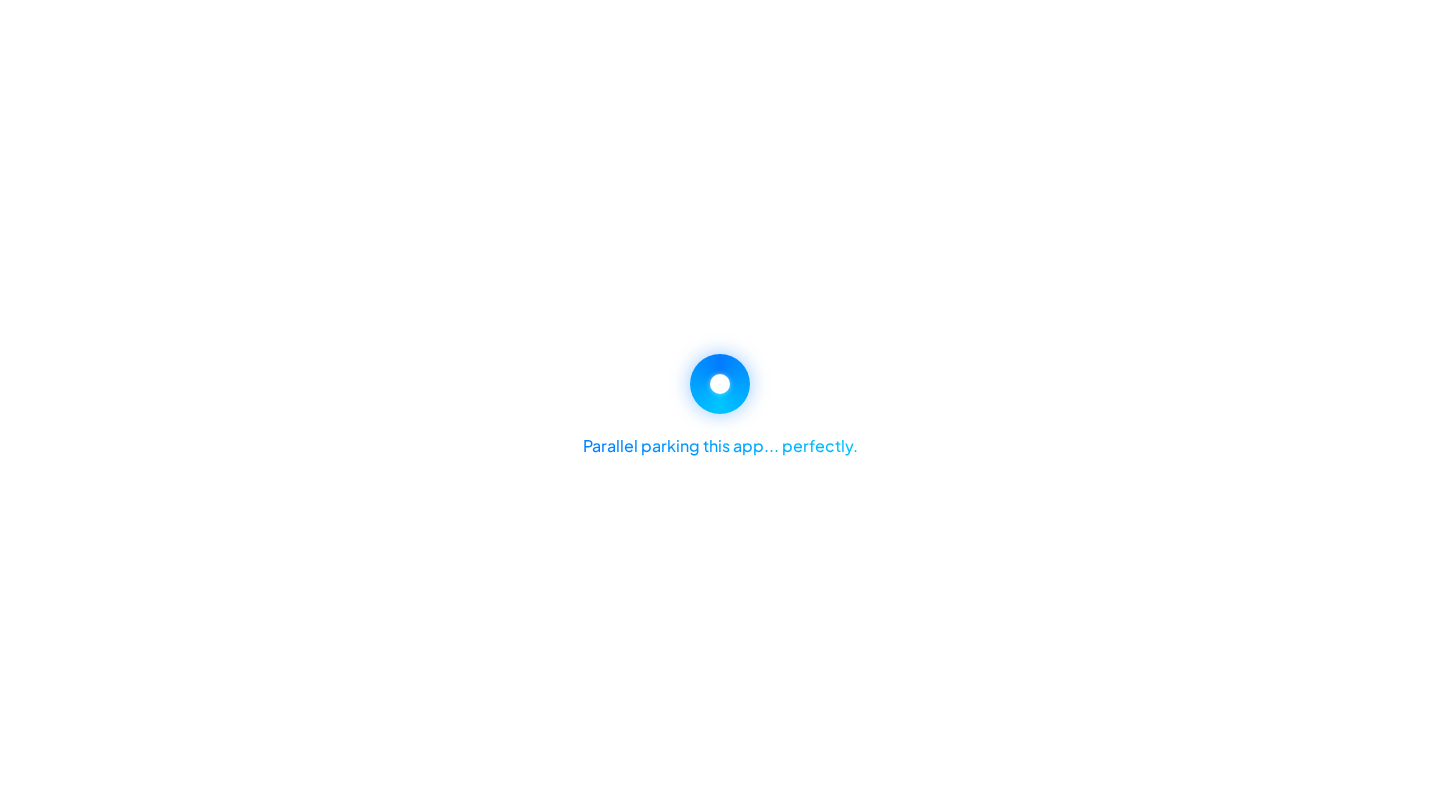 scroll, scrollTop: 0, scrollLeft: 0, axis: both 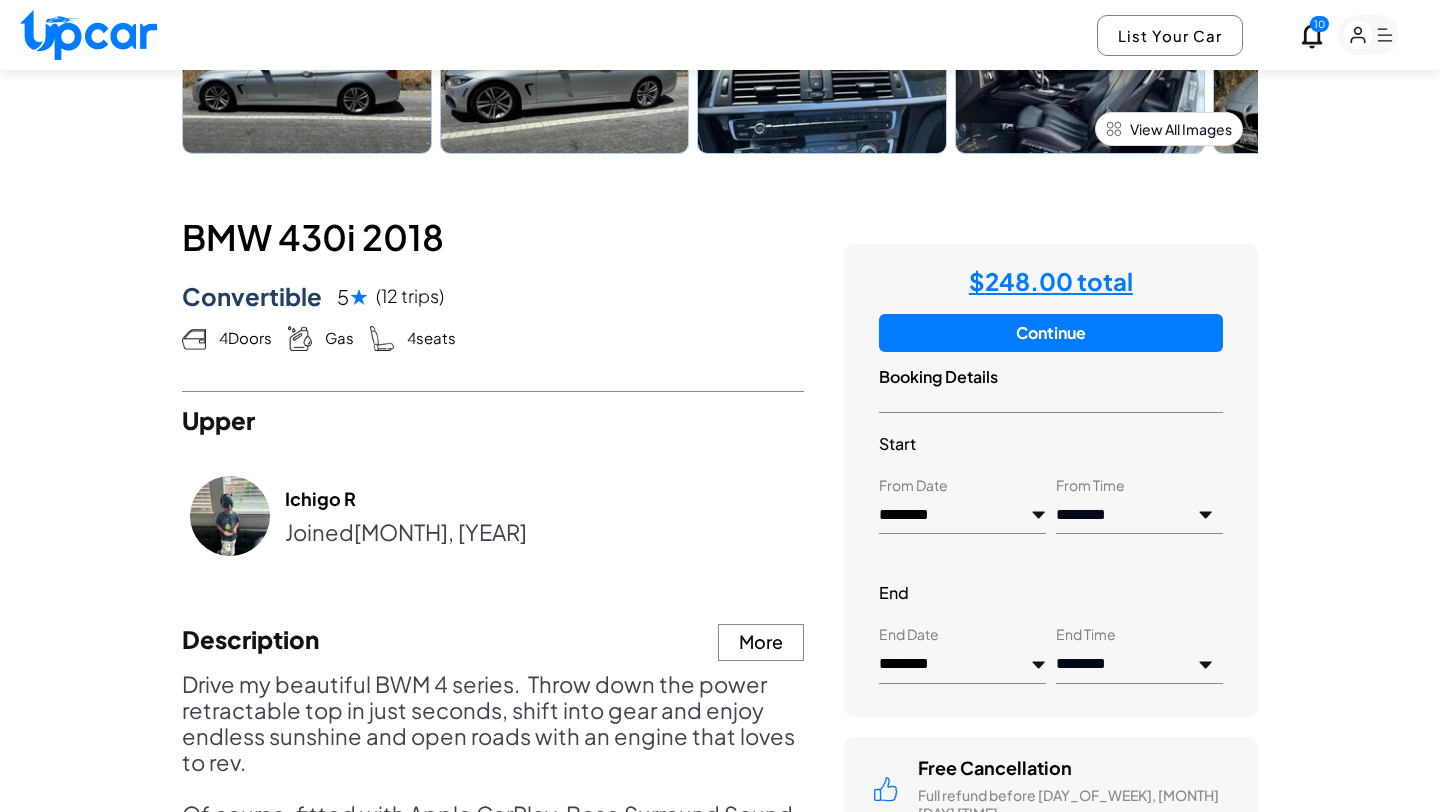 click on "********" at bounding box center [962, 516] 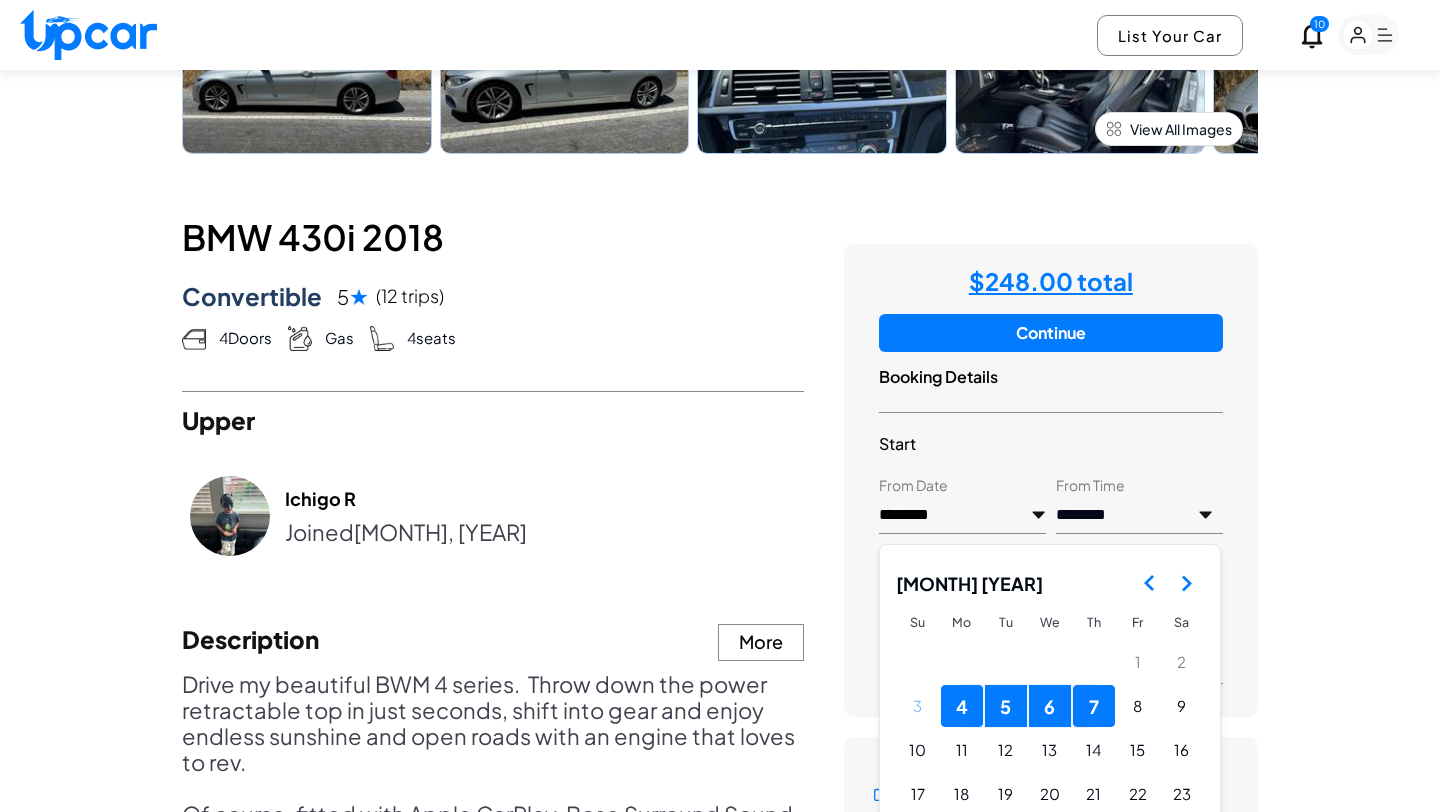 click on "From Date ******** Select Dates [MONTH] [YEAR] Su Mo Tu We Th Fr Sa 1 2 3 4 5 6 7 8 9 10 11 12 13 14 15 16 17 18 19 20 21 22 23 24 25 26 27 28 29 30 31 [MONTH] [YEAR] Su Mo Tu We Th Fr Sa 1 2 3 4 5 6 7 8 9 10 11 12 13 14 15 16 17 18 19 20 21 22 23 24 25 26 27 28 29 30 Clear Save [MONTH] [YEAR] Su Mo Tu We Th Fr Sa 1 2 3 4 5 6 7 8 9 10 11 12 13 14 15 16 17 18 19 20 21 22 23 24 25 26 27 28 29 30 31 Clear Save" at bounding box center (962, 508) 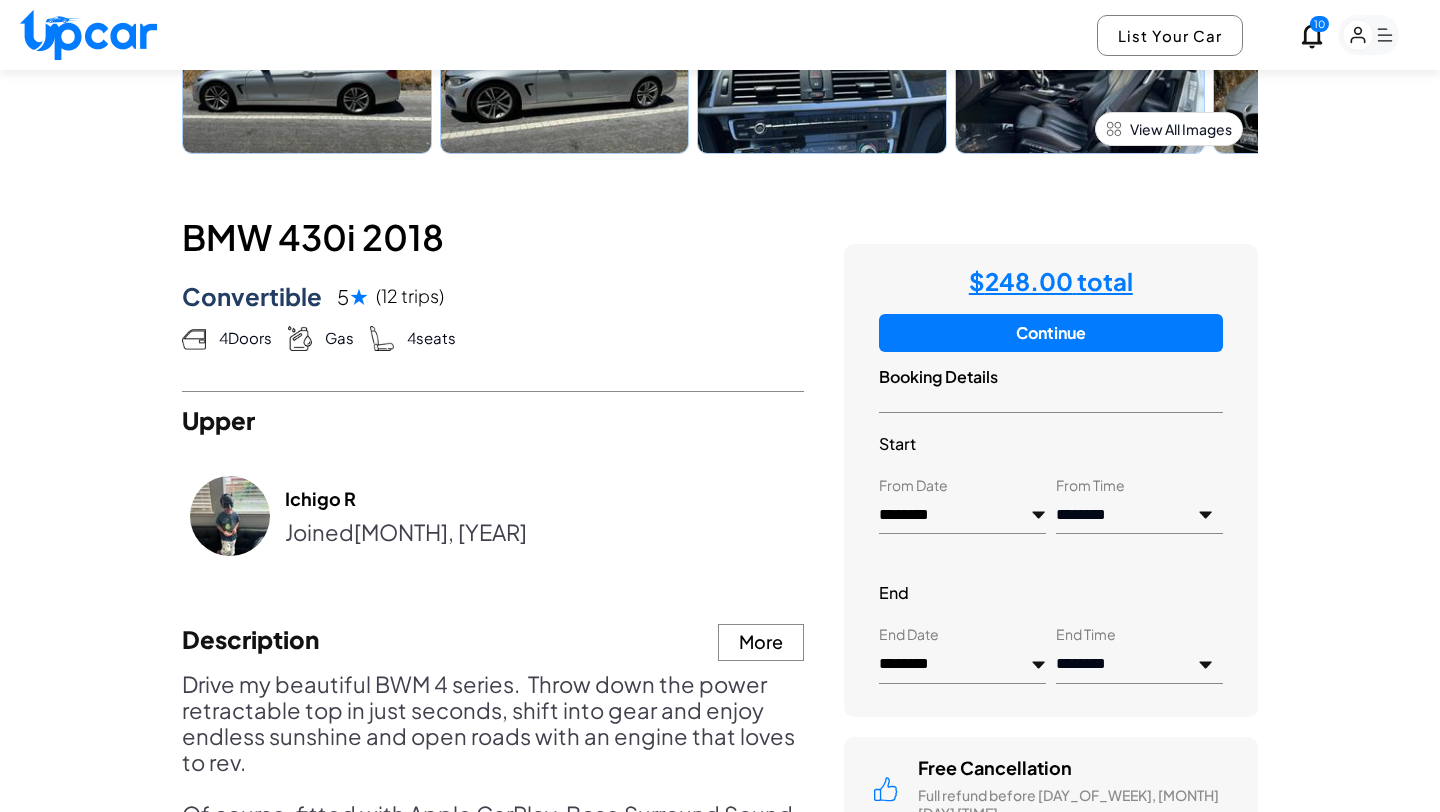 click on "********" at bounding box center [962, 516] 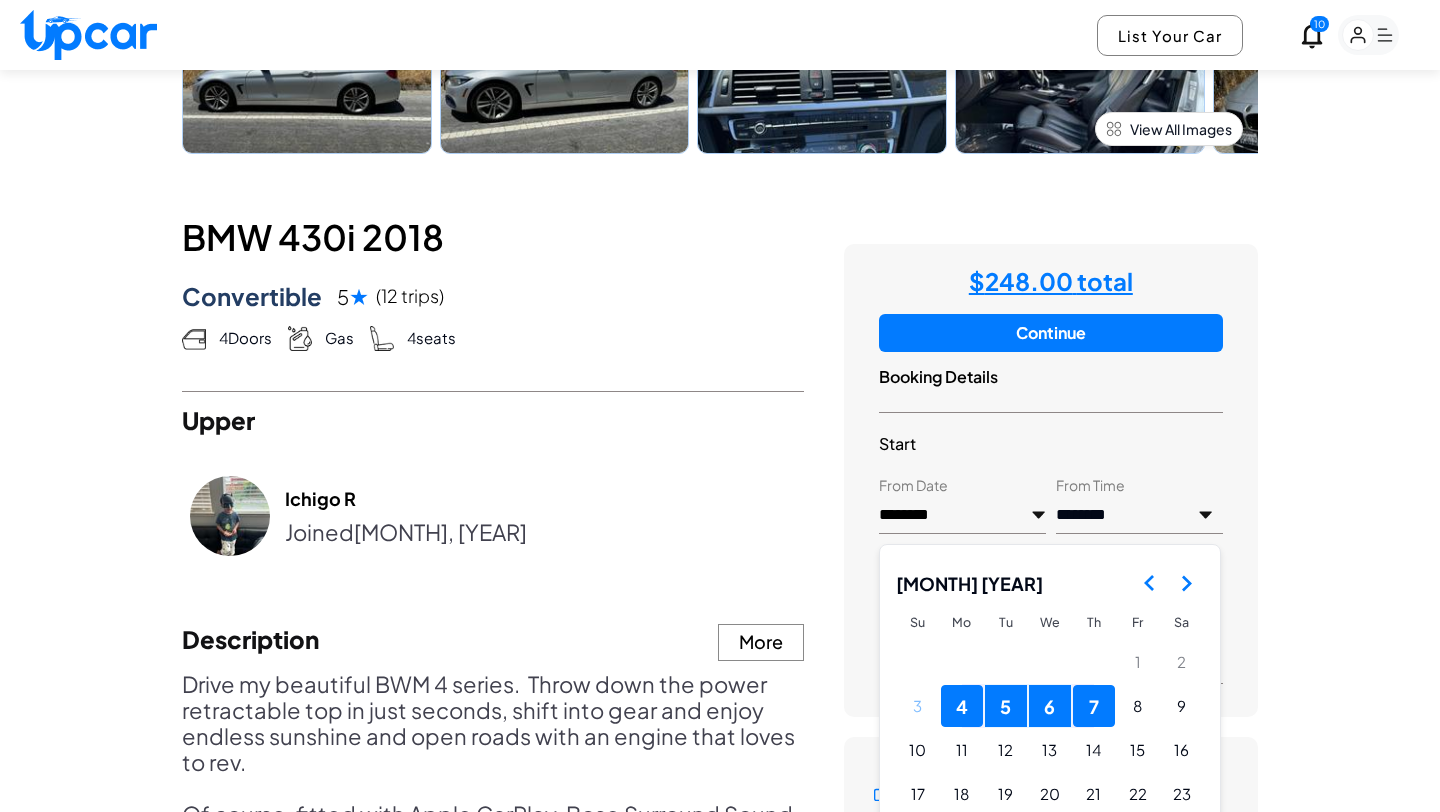 click on "Start" at bounding box center [1051, 444] 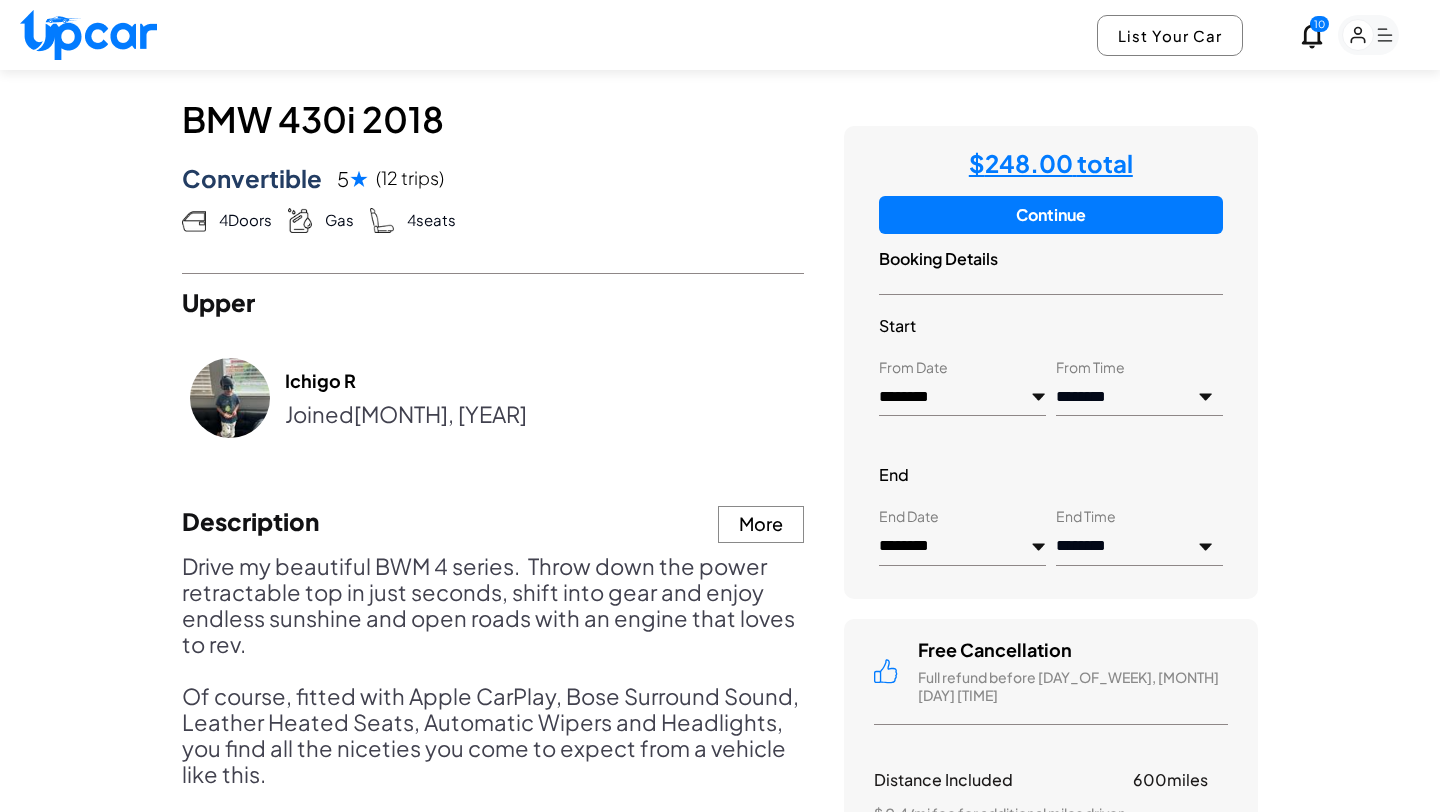 scroll, scrollTop: 894, scrollLeft: 0, axis: vertical 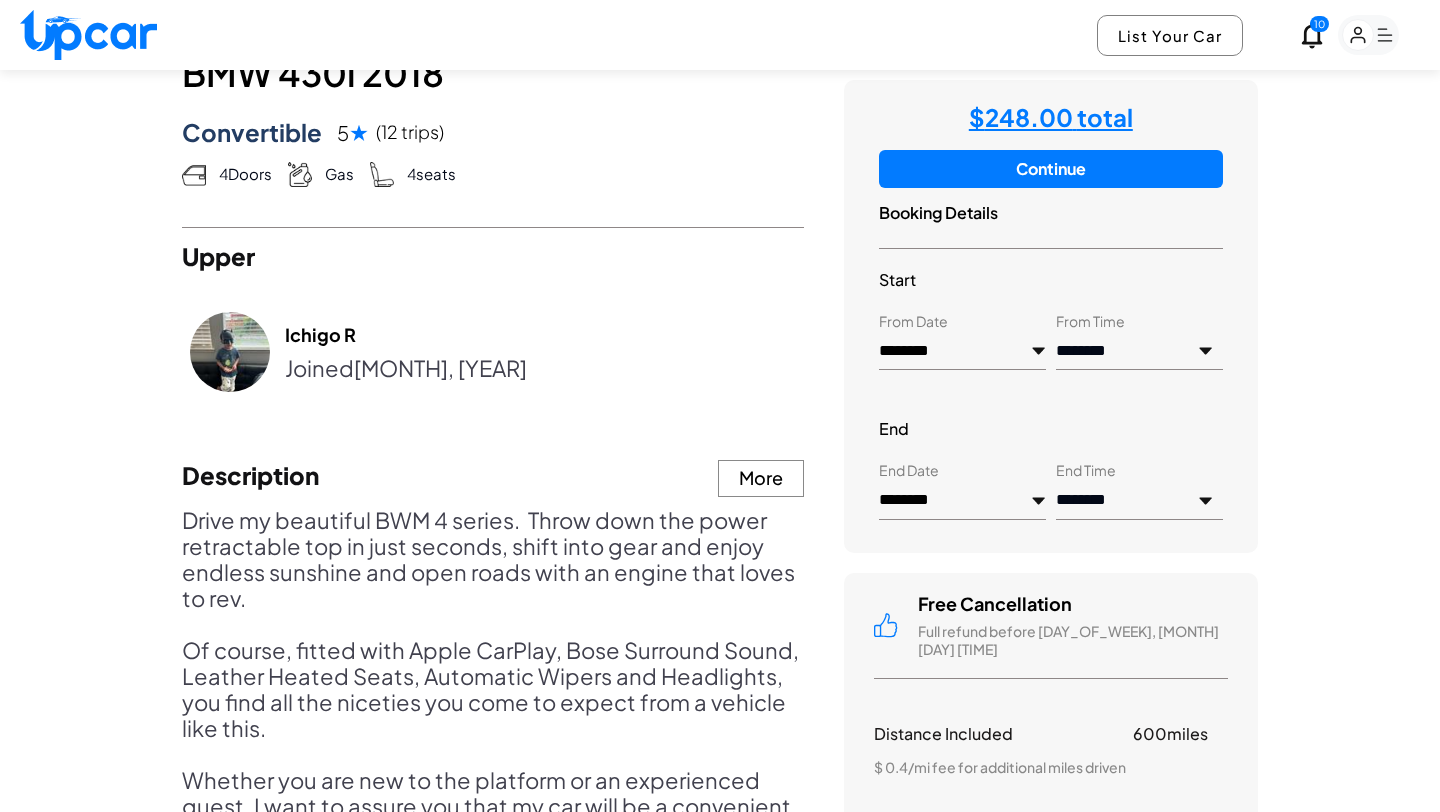 click on "********" at bounding box center (962, 501) 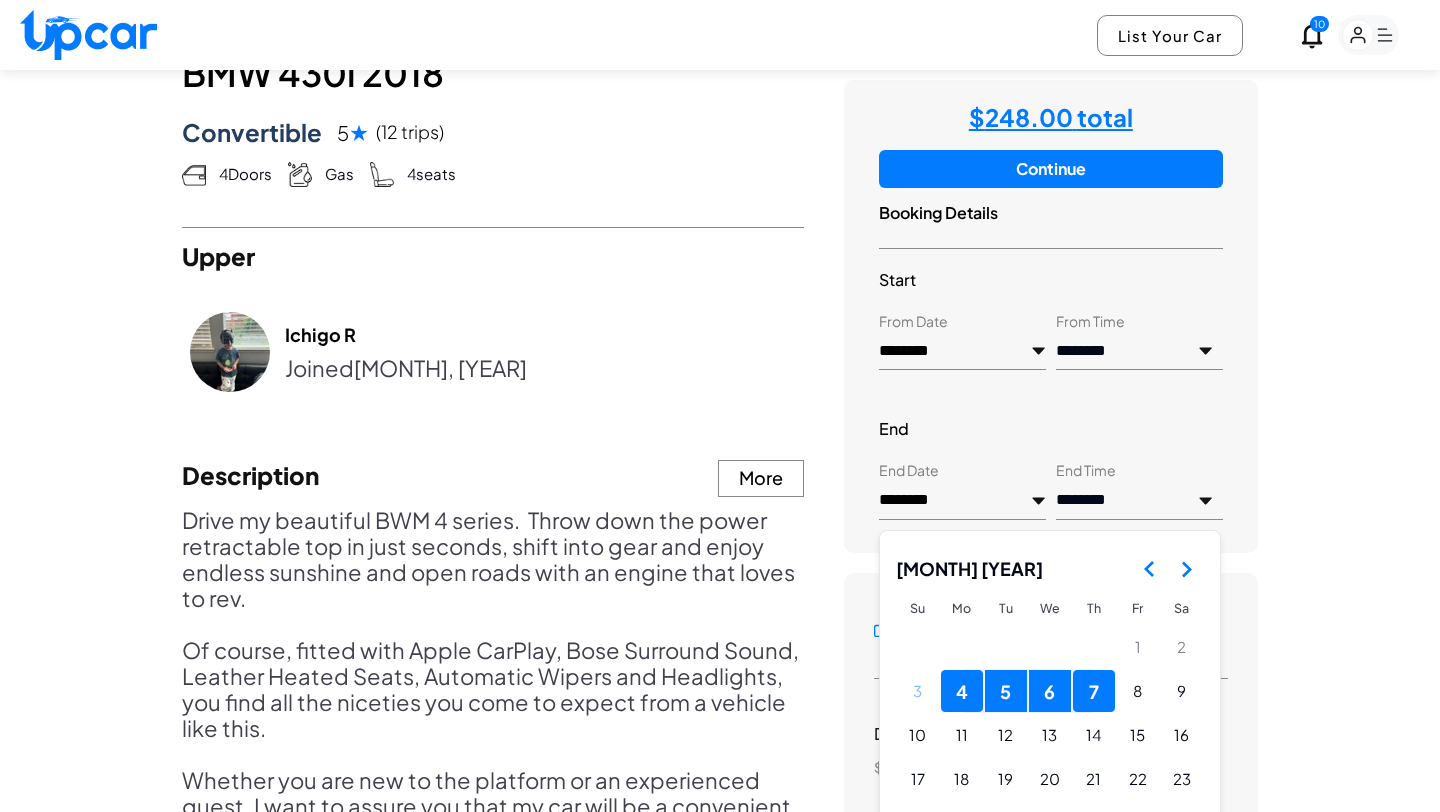 click on "5" at bounding box center [1006, 691] 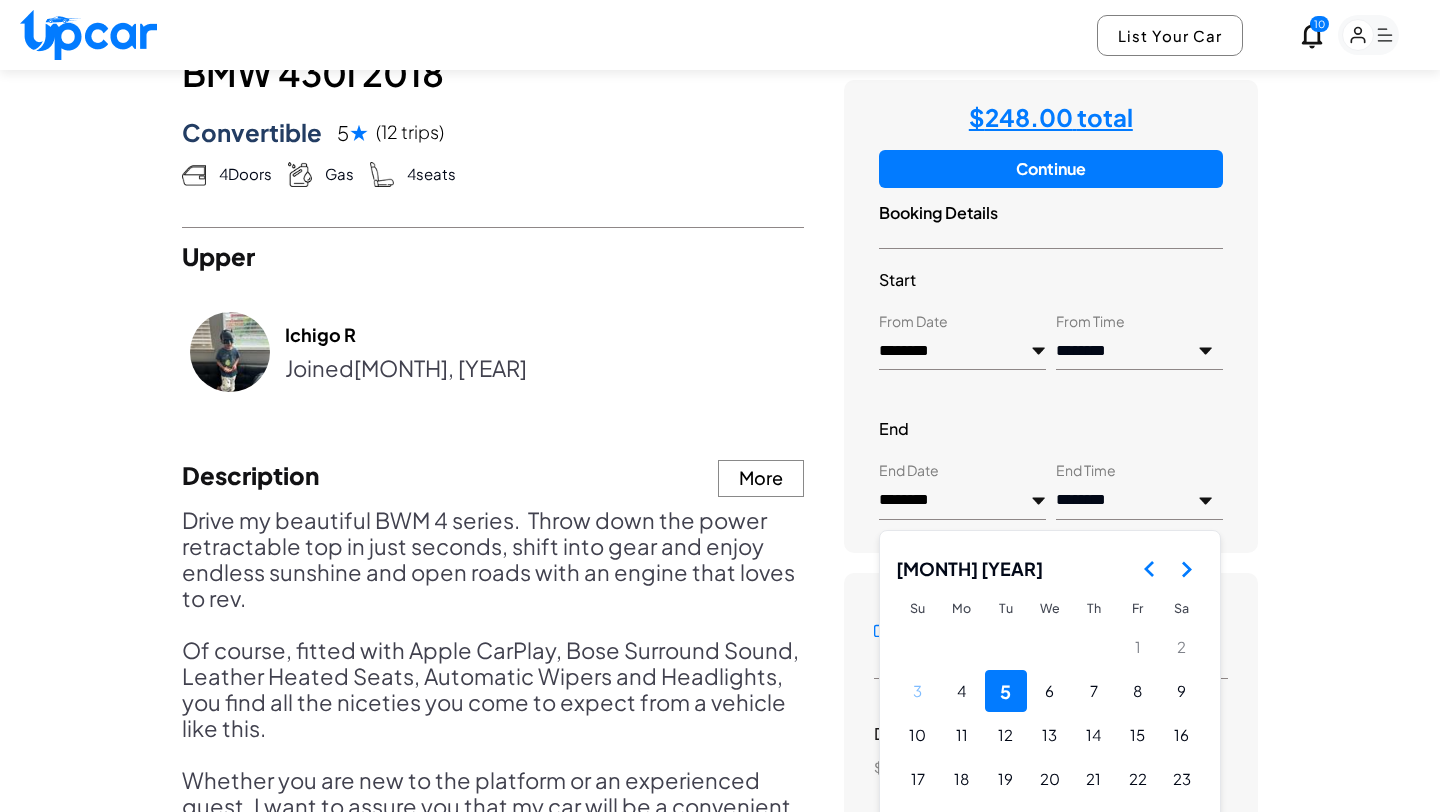 click on "**********" at bounding box center [1051, 398] 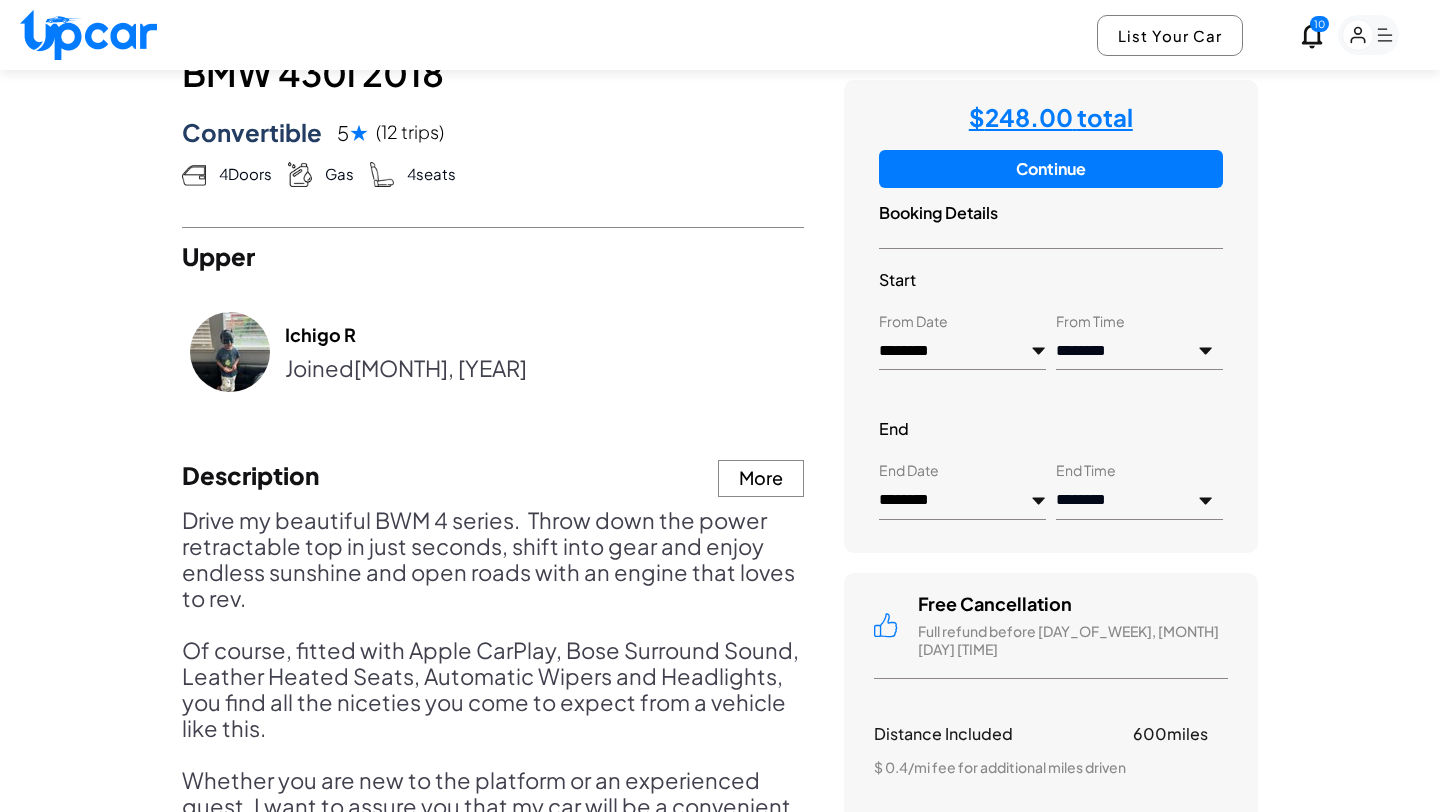 click on "********" at bounding box center [962, 501] 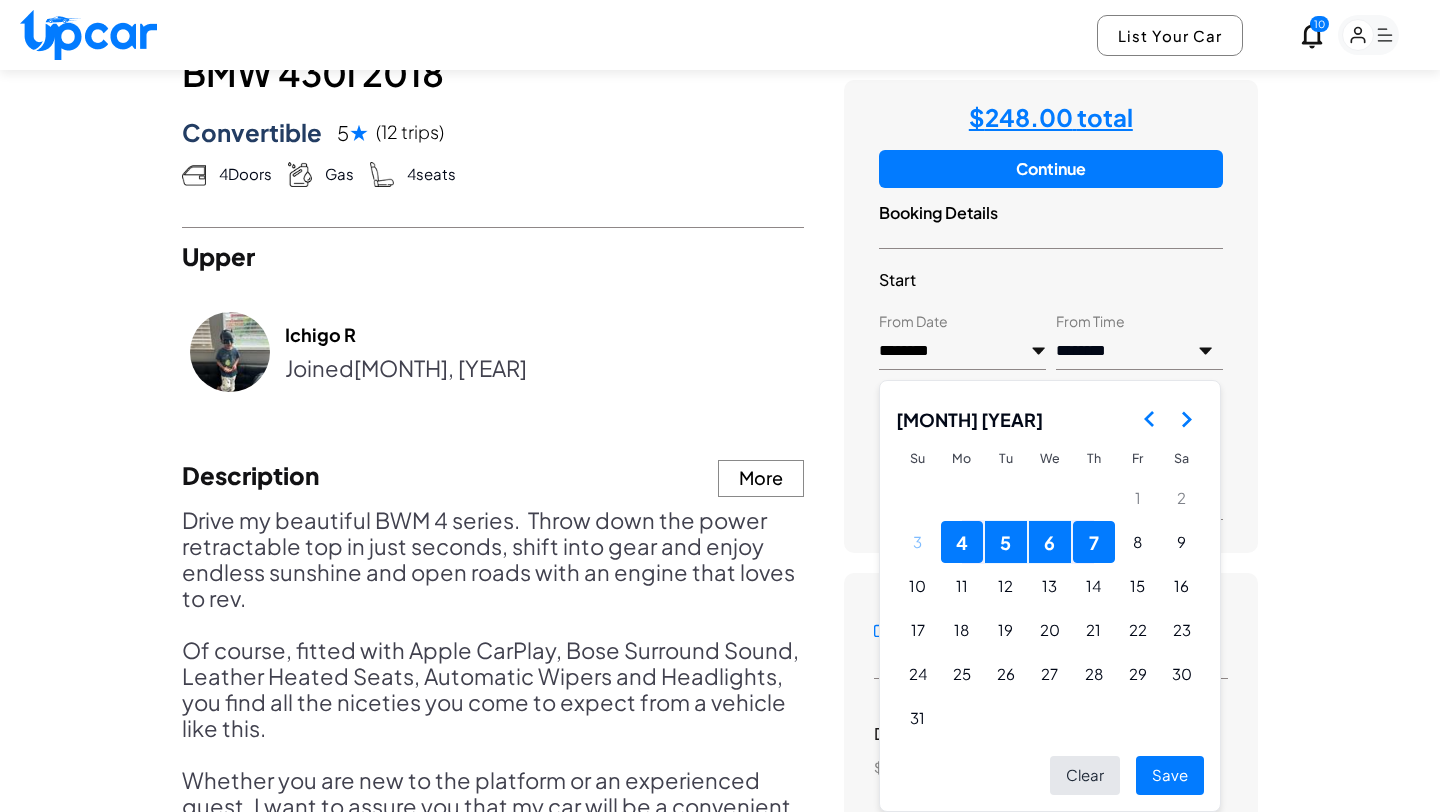 click on "4" at bounding box center (962, 542) 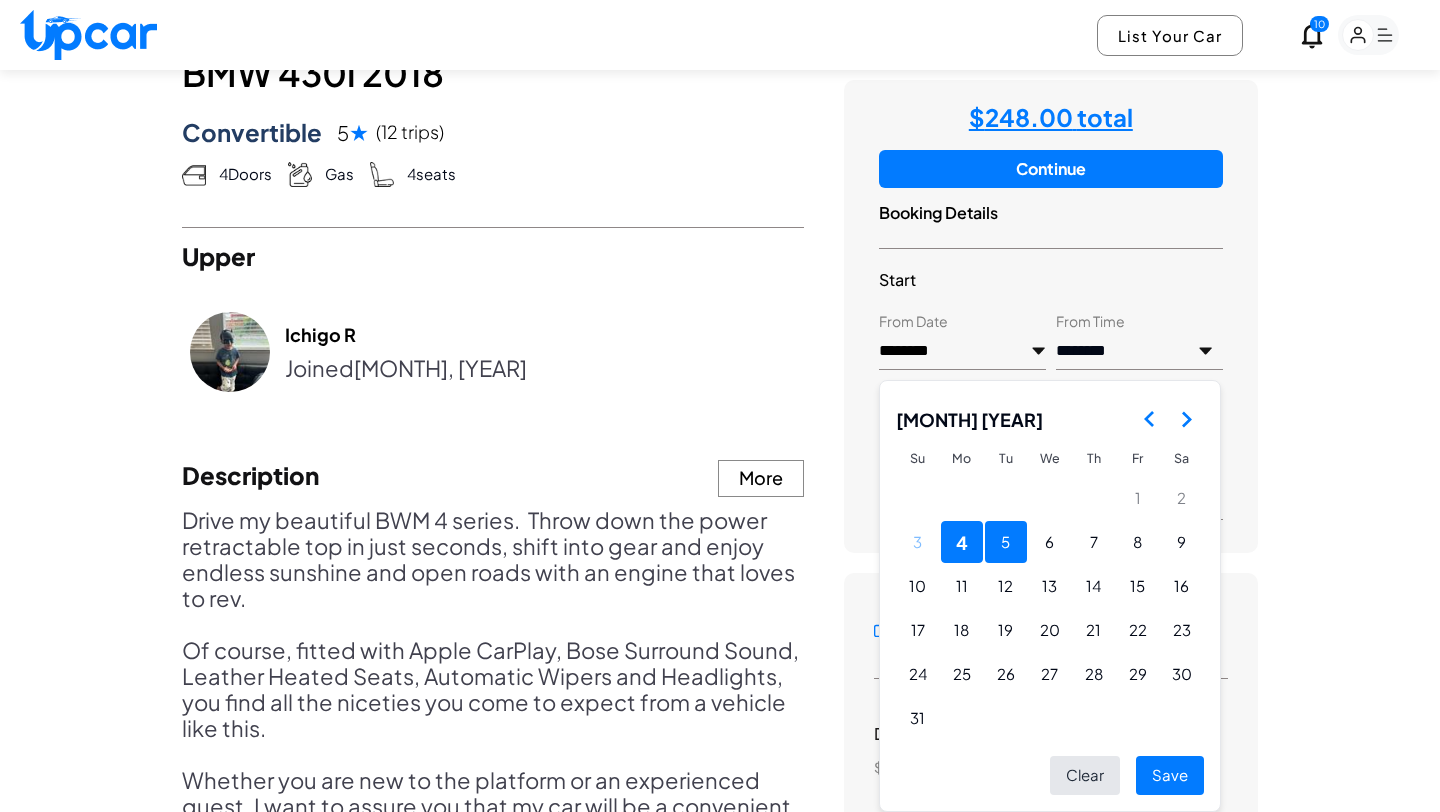 click on "5" at bounding box center (1006, 542) 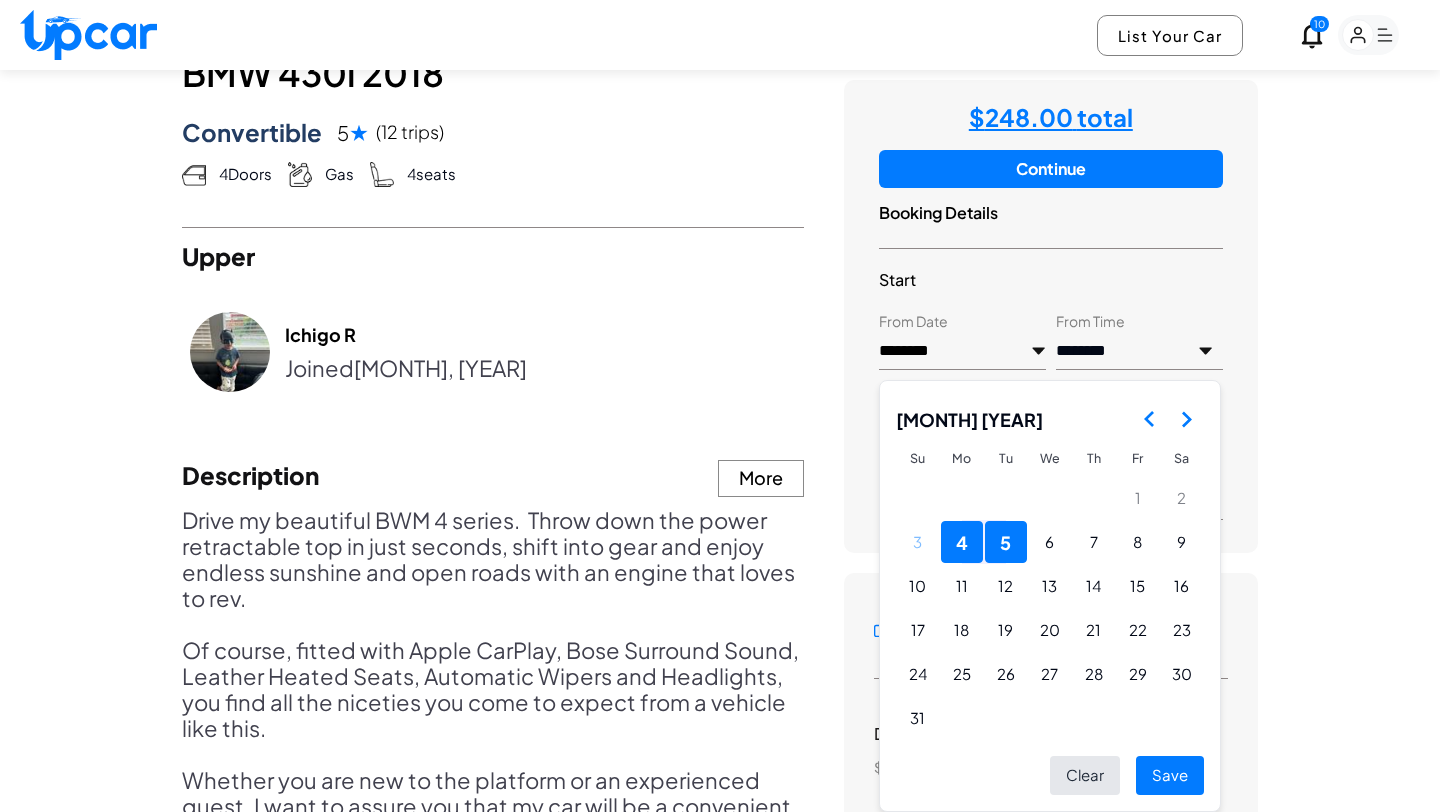 click on "Save" at bounding box center (1170, 775) 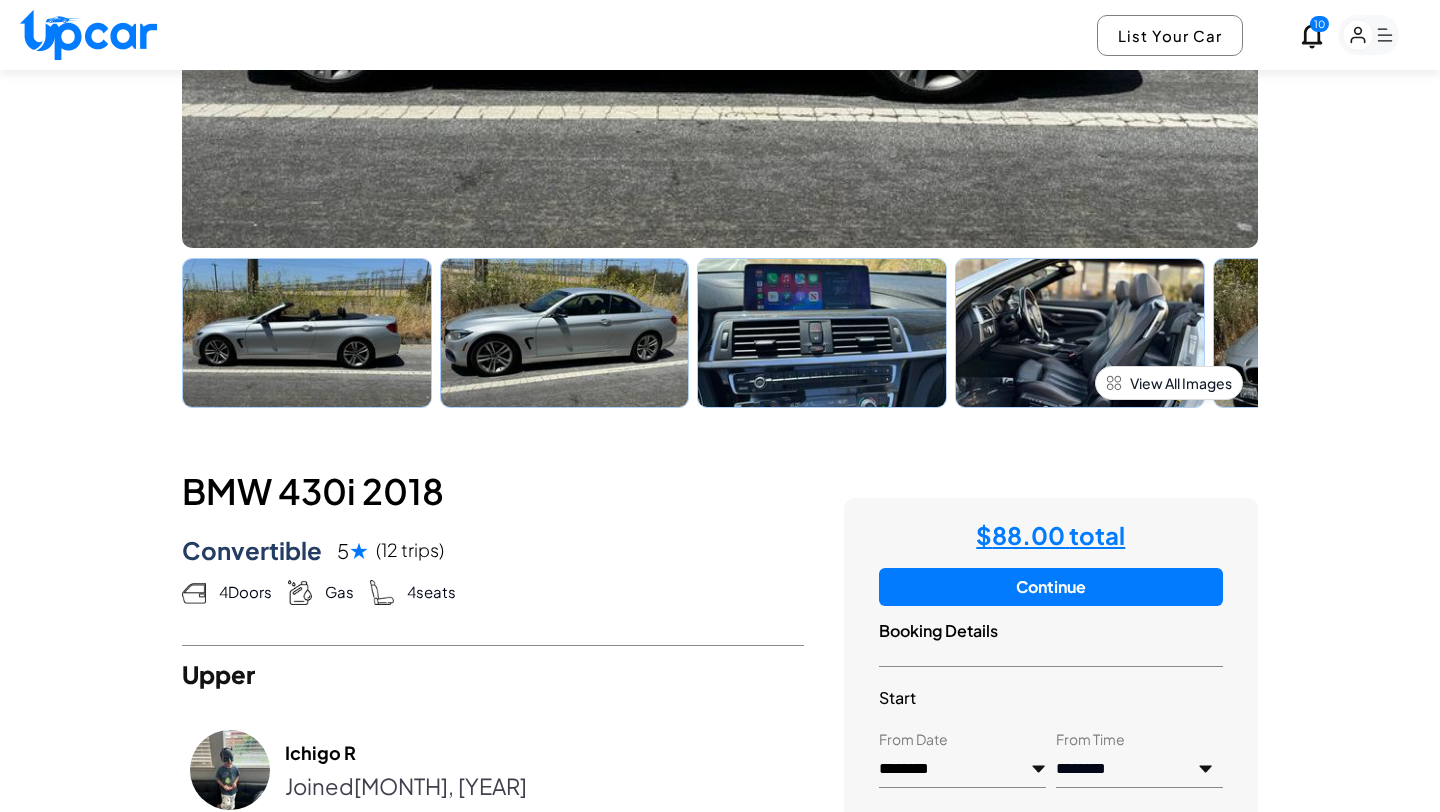 scroll, scrollTop: 434, scrollLeft: 0, axis: vertical 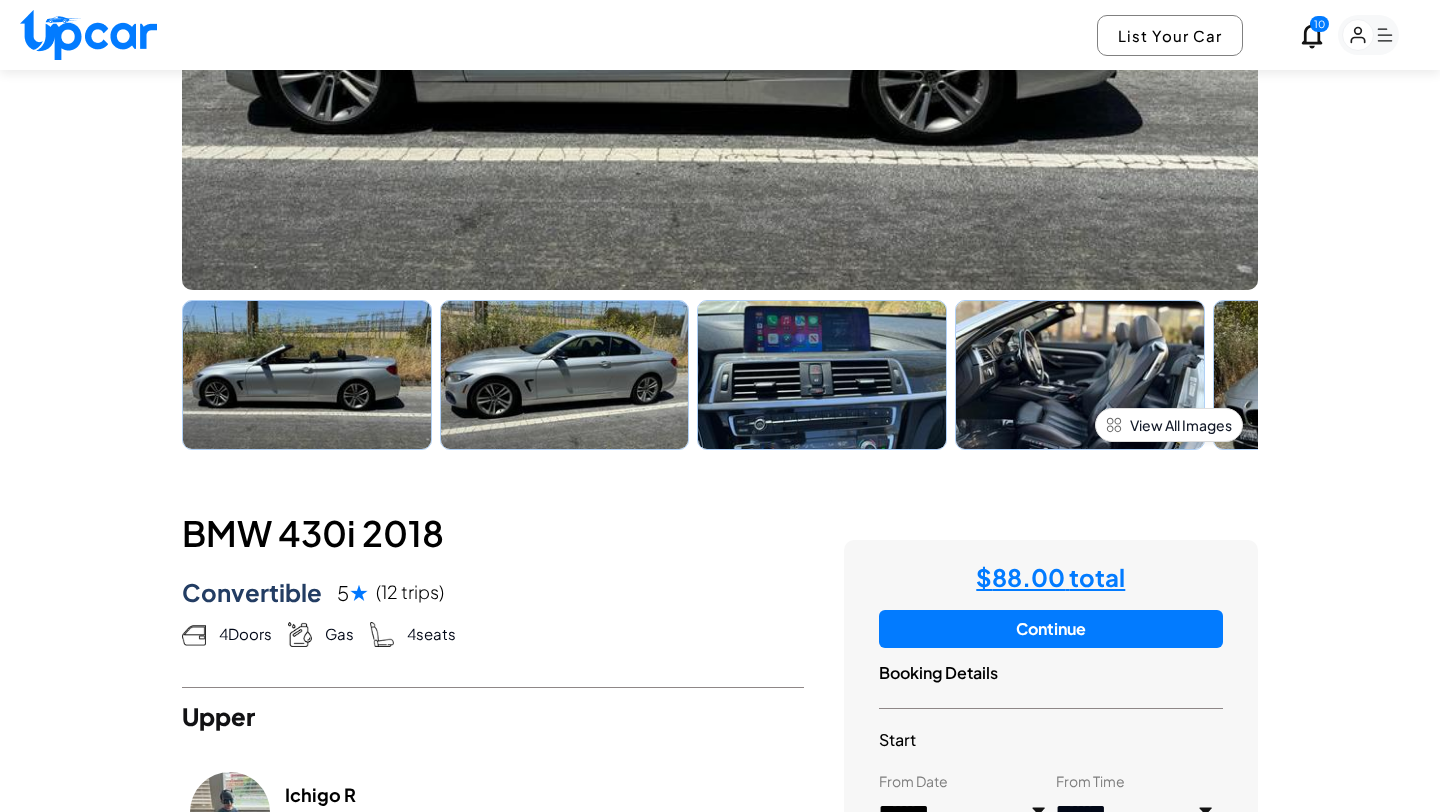 click on "Continue" at bounding box center (1051, 629) 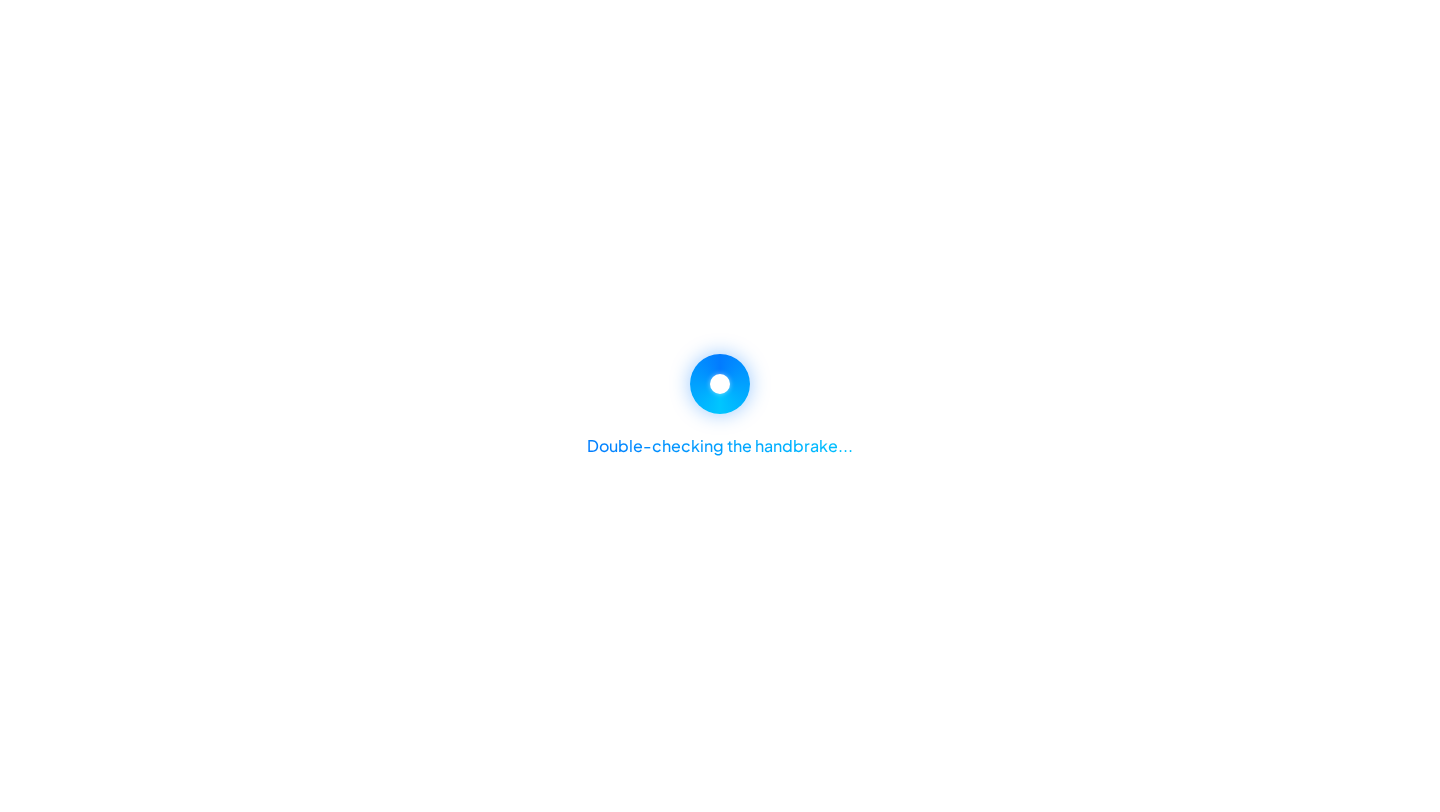 scroll, scrollTop: 0, scrollLeft: 0, axis: both 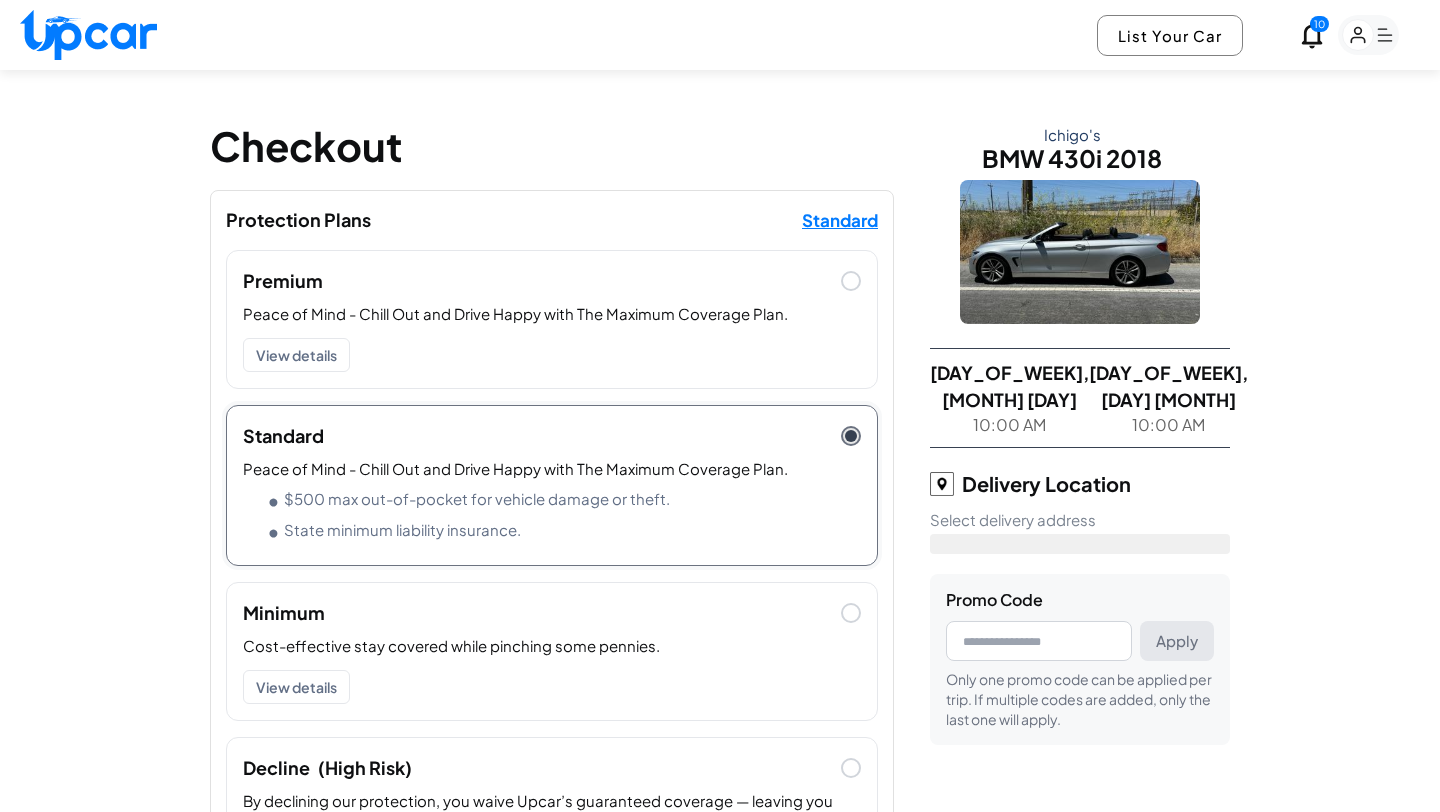 type on "**********" 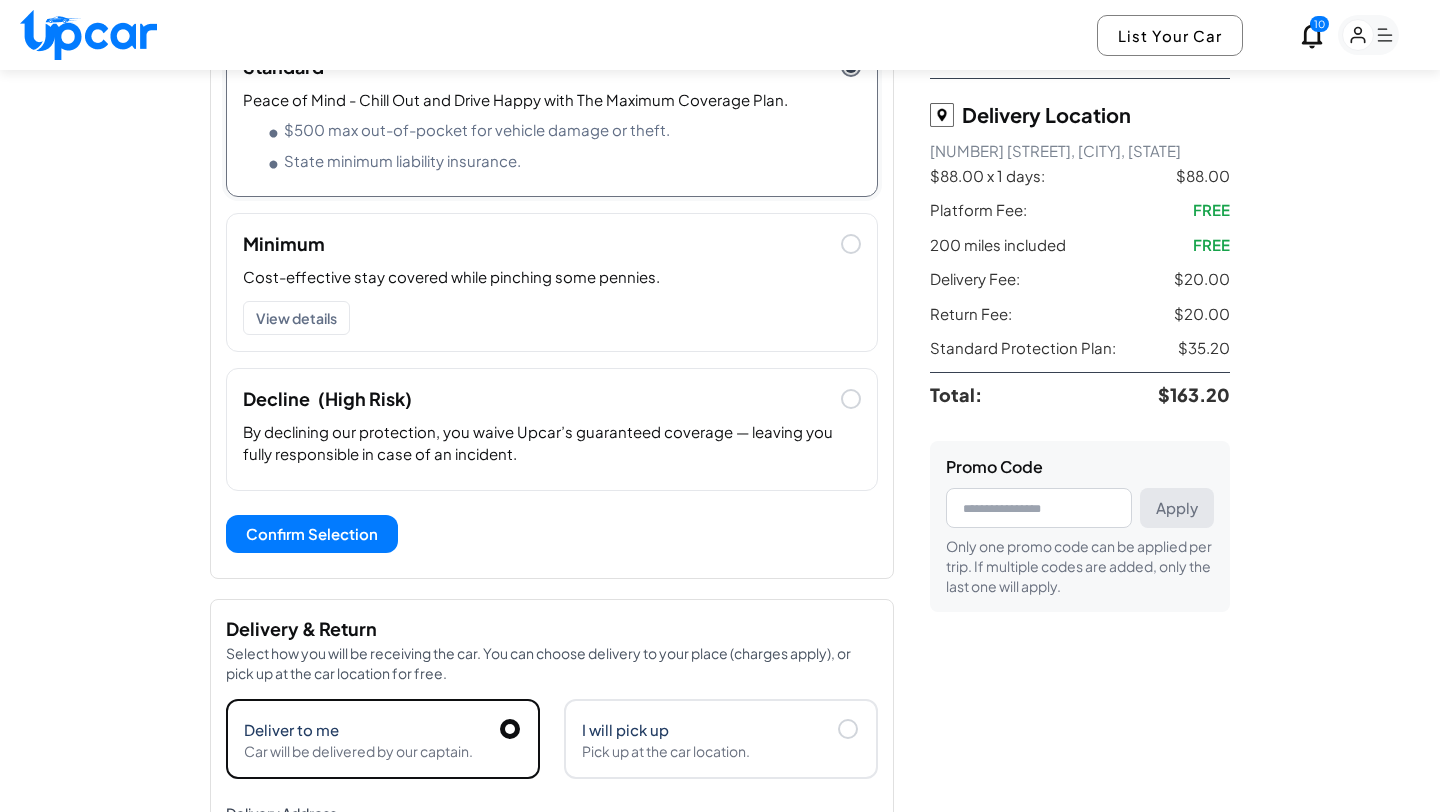 scroll, scrollTop: 377, scrollLeft: 0, axis: vertical 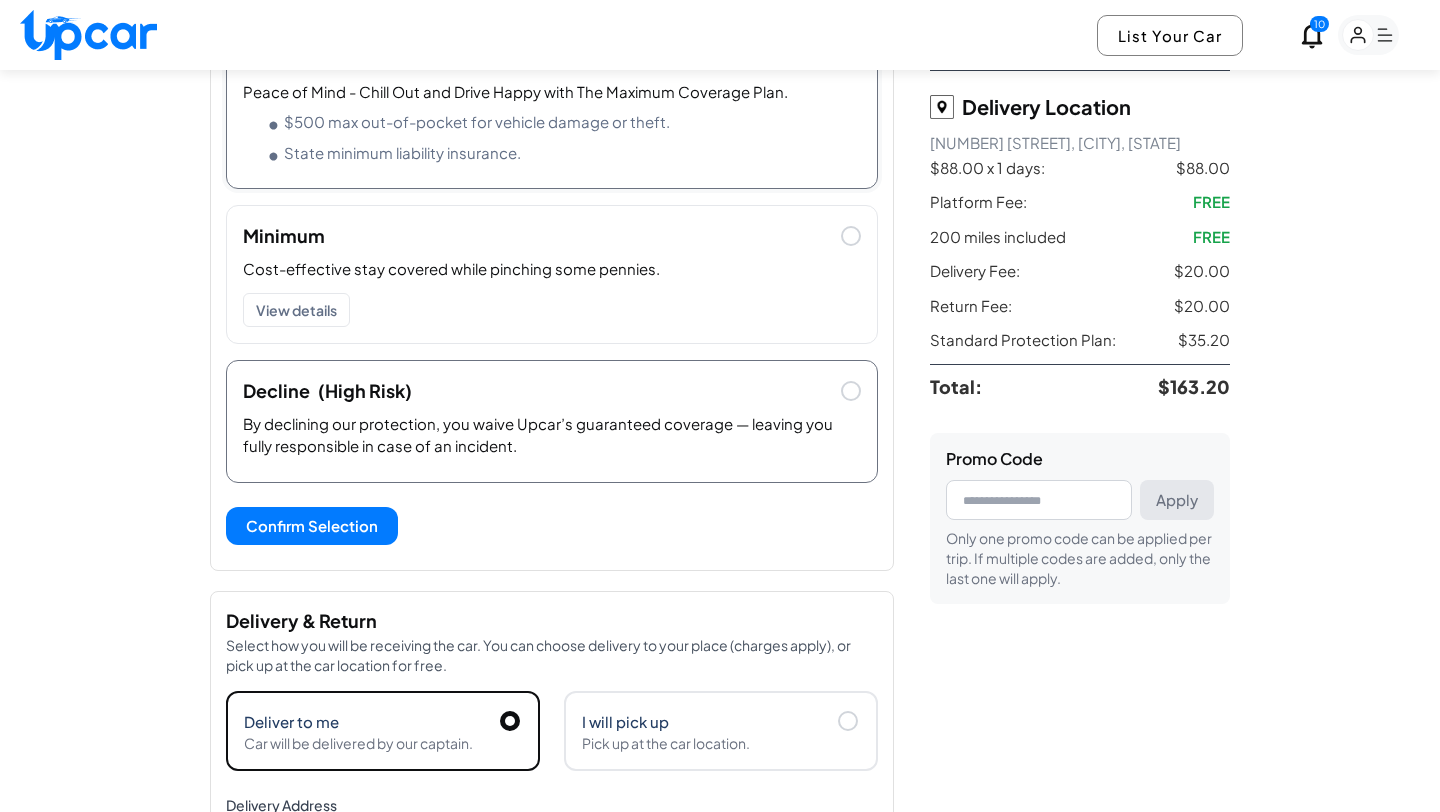 click on "By declining our protection, you waive Upcar’s guaranteed coverage — leaving you fully responsible in case of an incident." at bounding box center [552, 439] 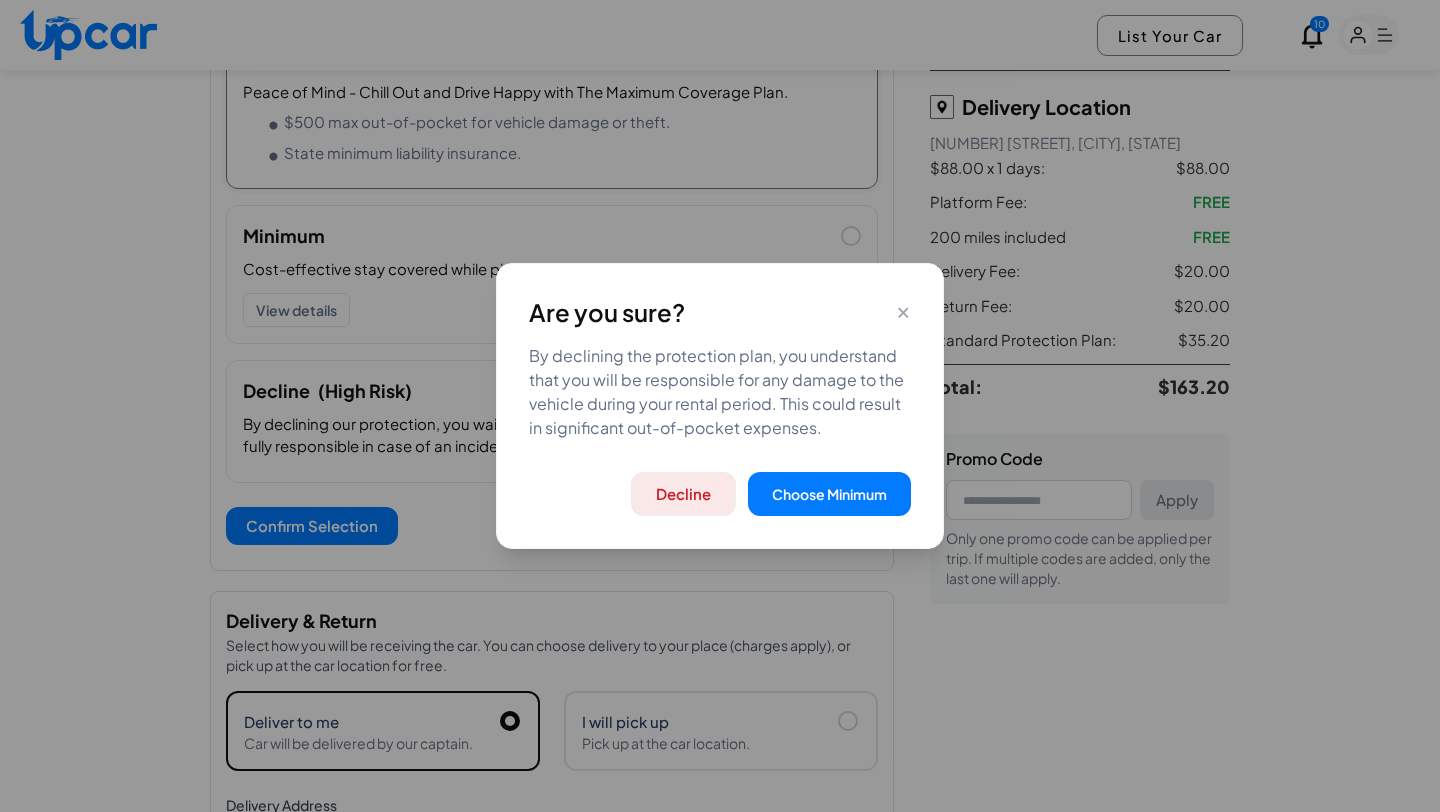 click on "Decline" at bounding box center (683, 494) 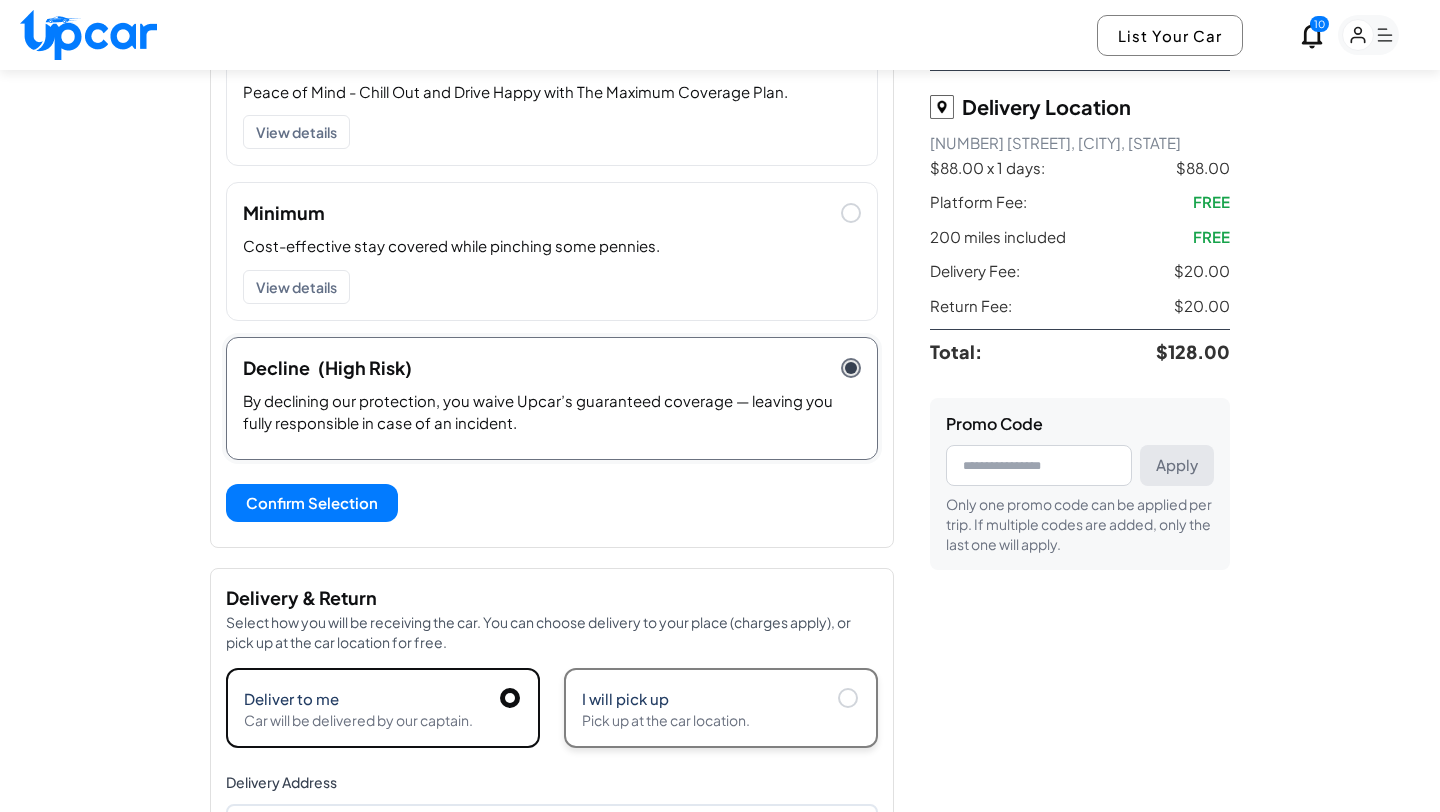 click on "Pick up at the car location." at bounding box center (721, 720) 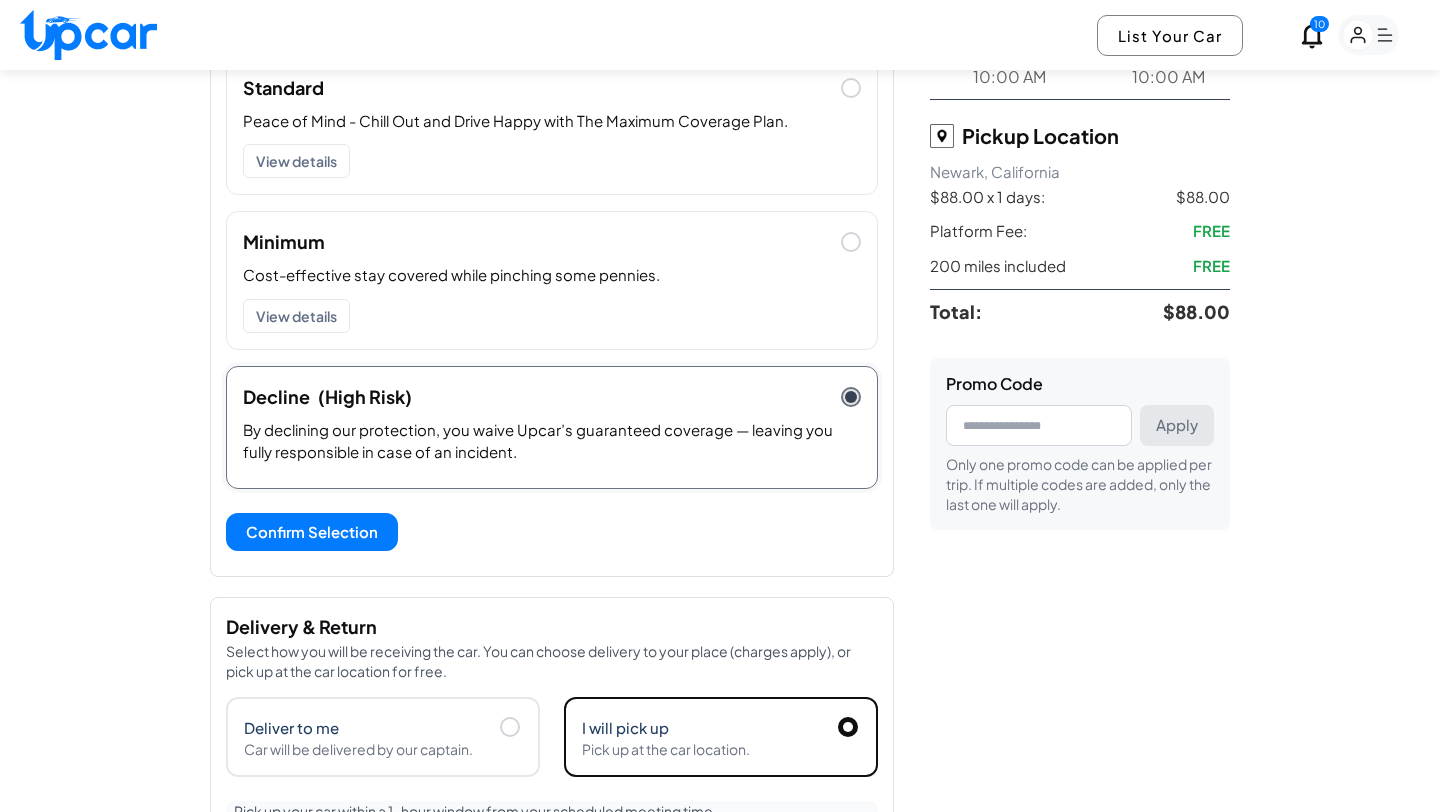 scroll, scrollTop: 350, scrollLeft: 0, axis: vertical 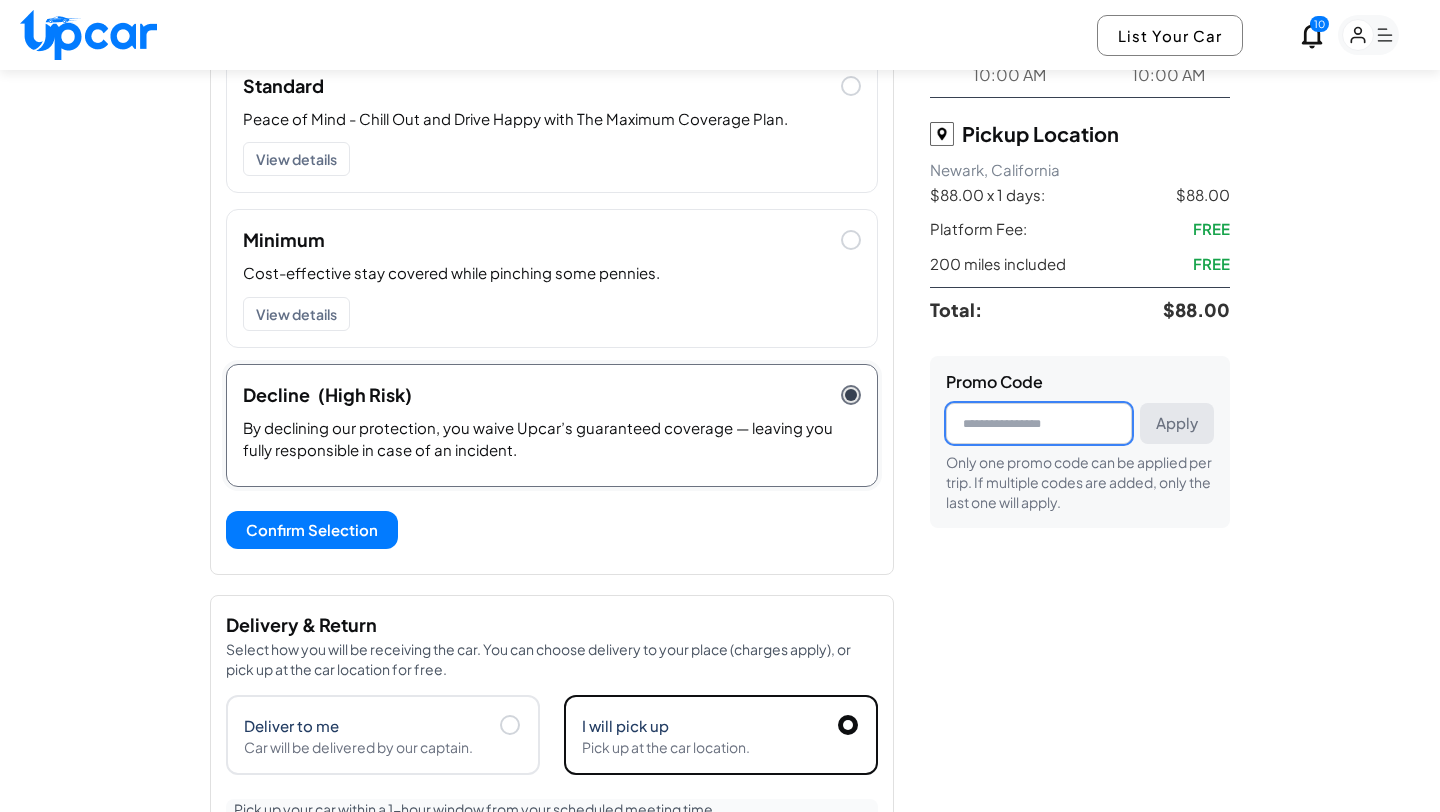click at bounding box center [1039, 423] 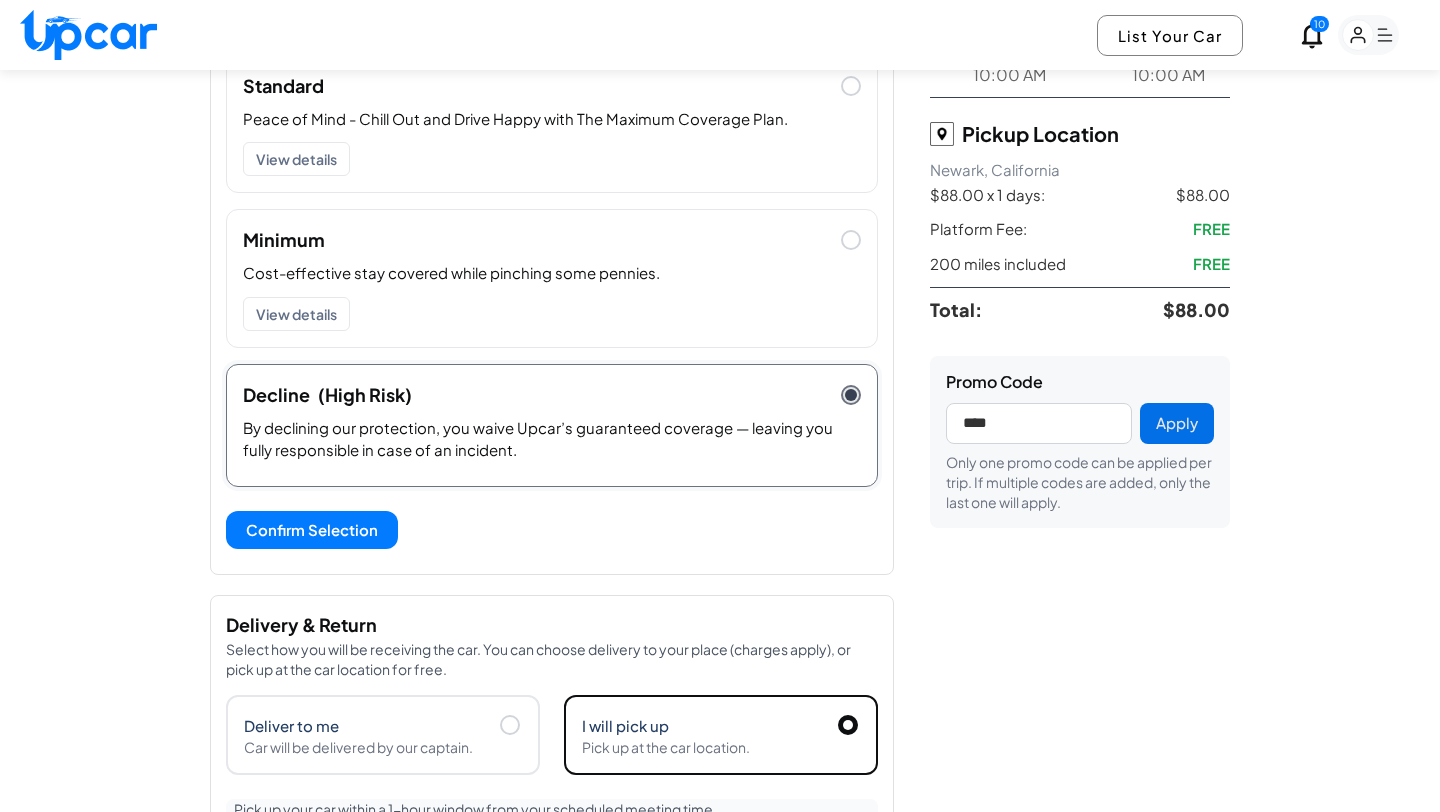 click on "Apply" at bounding box center (1177, 423) 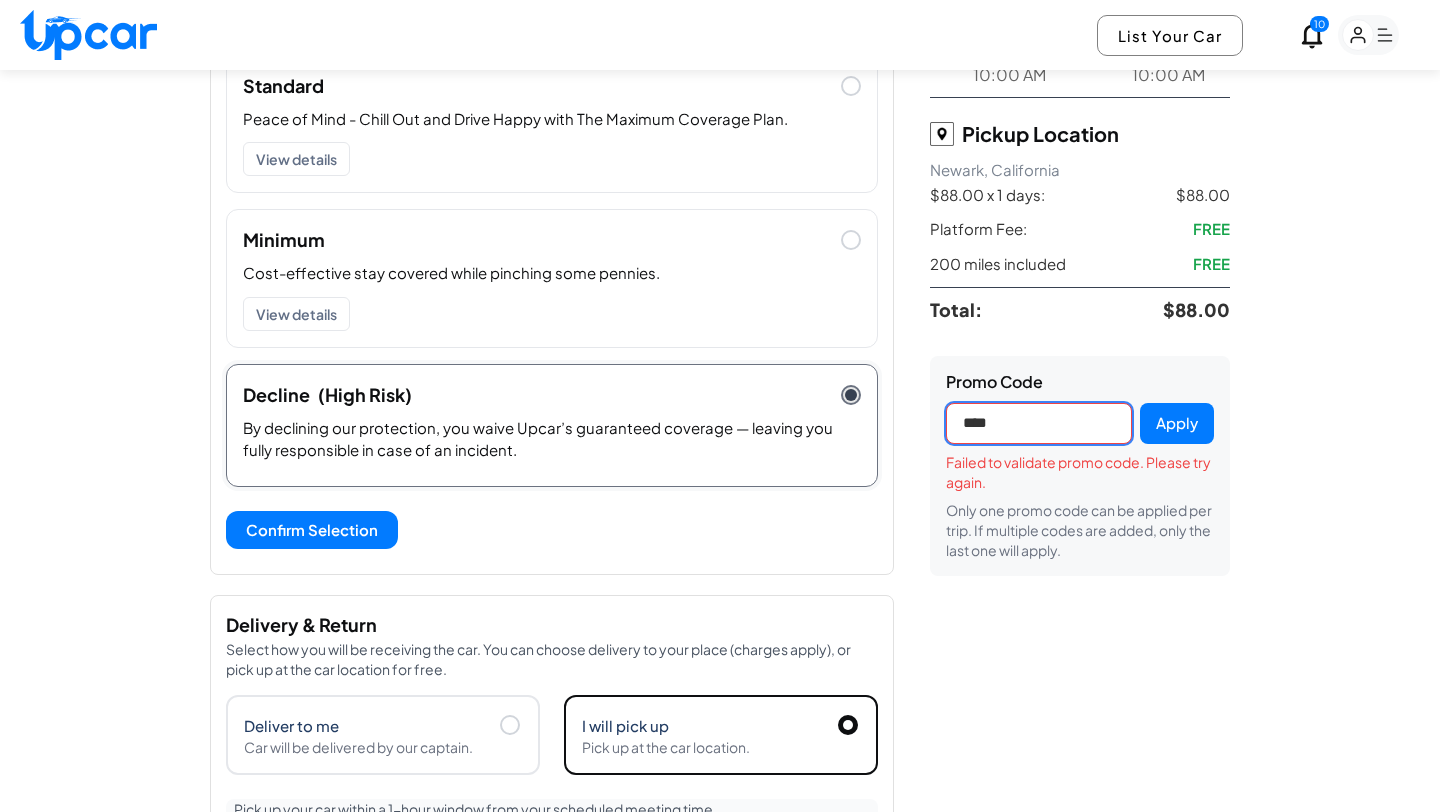 click on "****" at bounding box center [1039, 423] 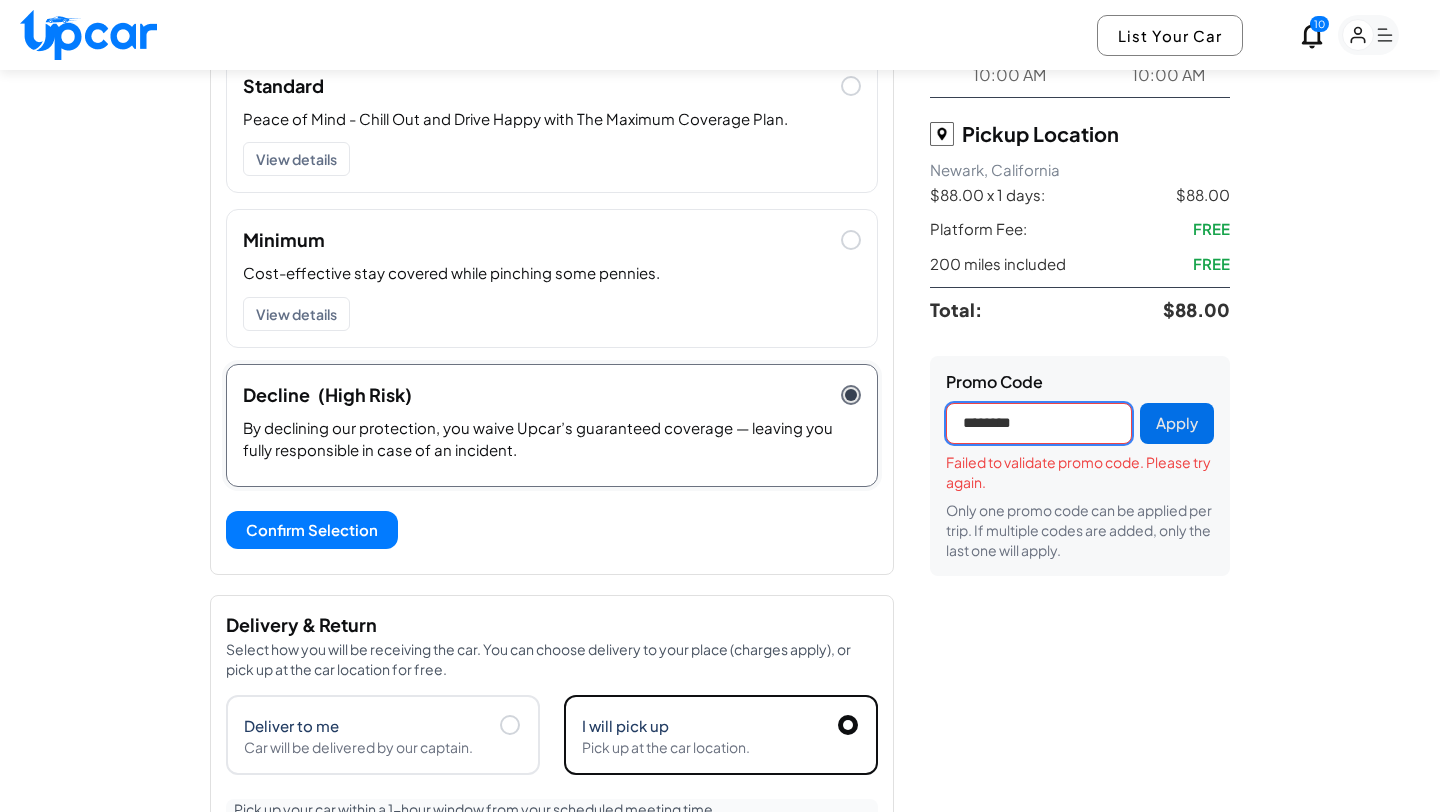 type on "********" 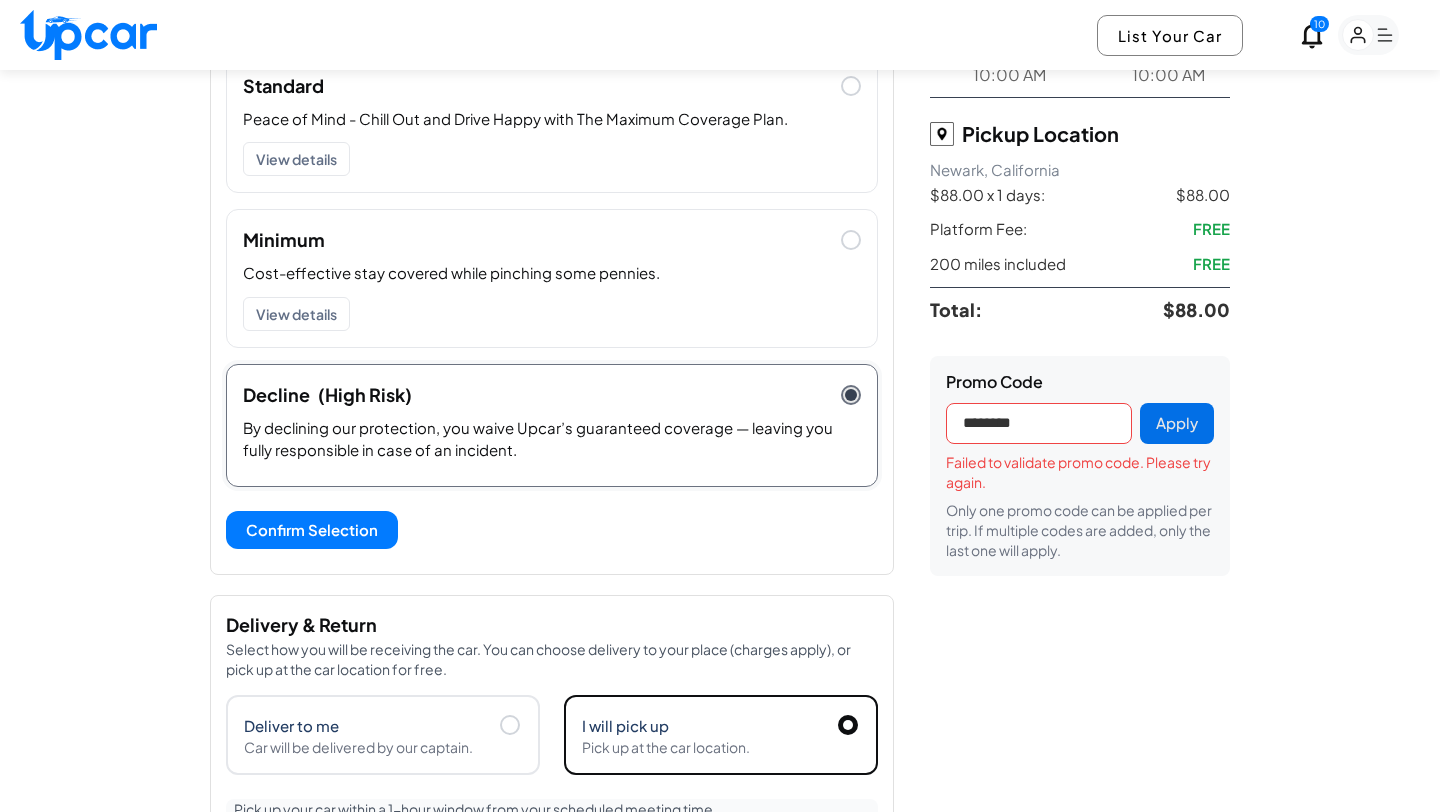 click on "Apply" at bounding box center (1177, 423) 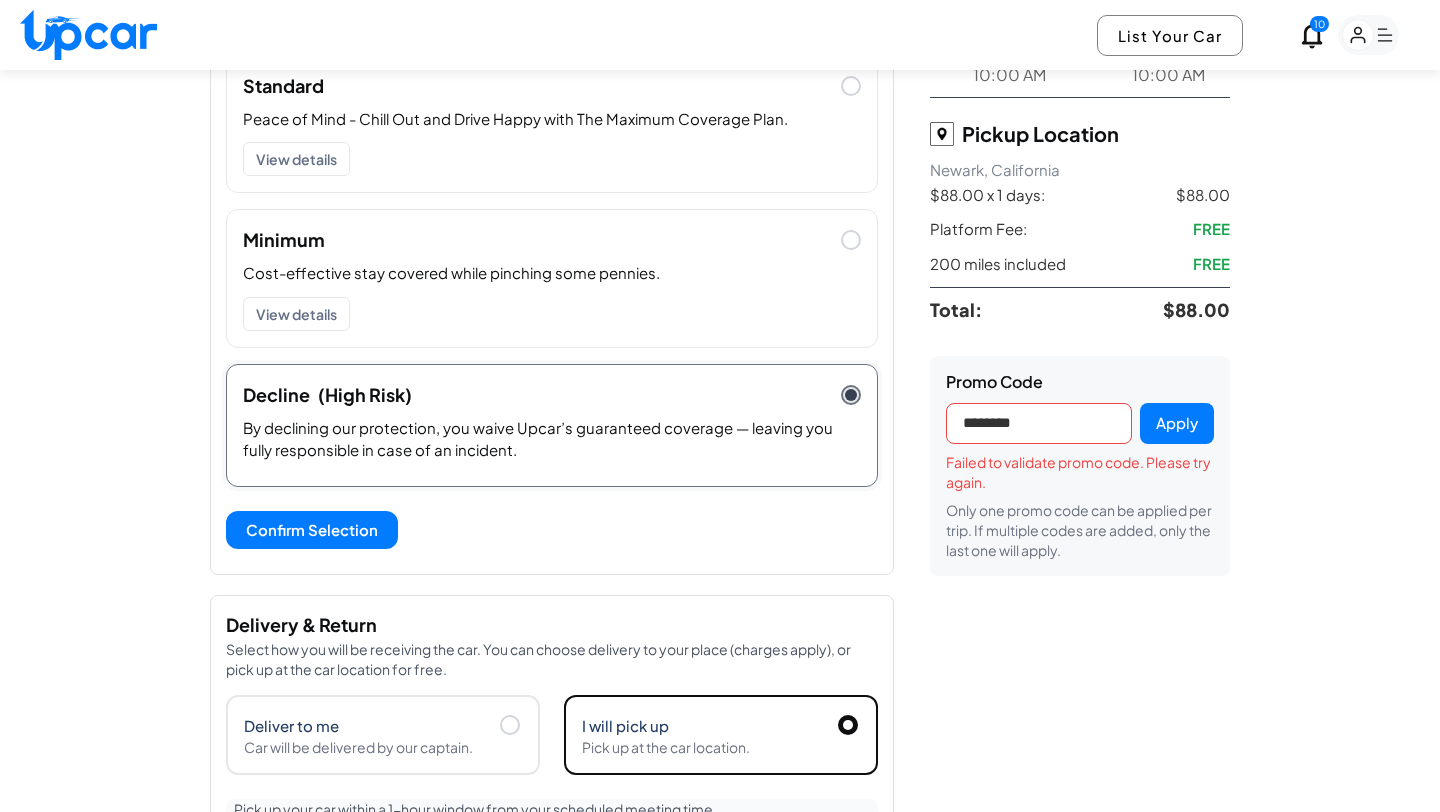 click on "Only one promo code can be applied per trip. If multiple codes are added, only the last one will apply." at bounding box center (1080, 530) 